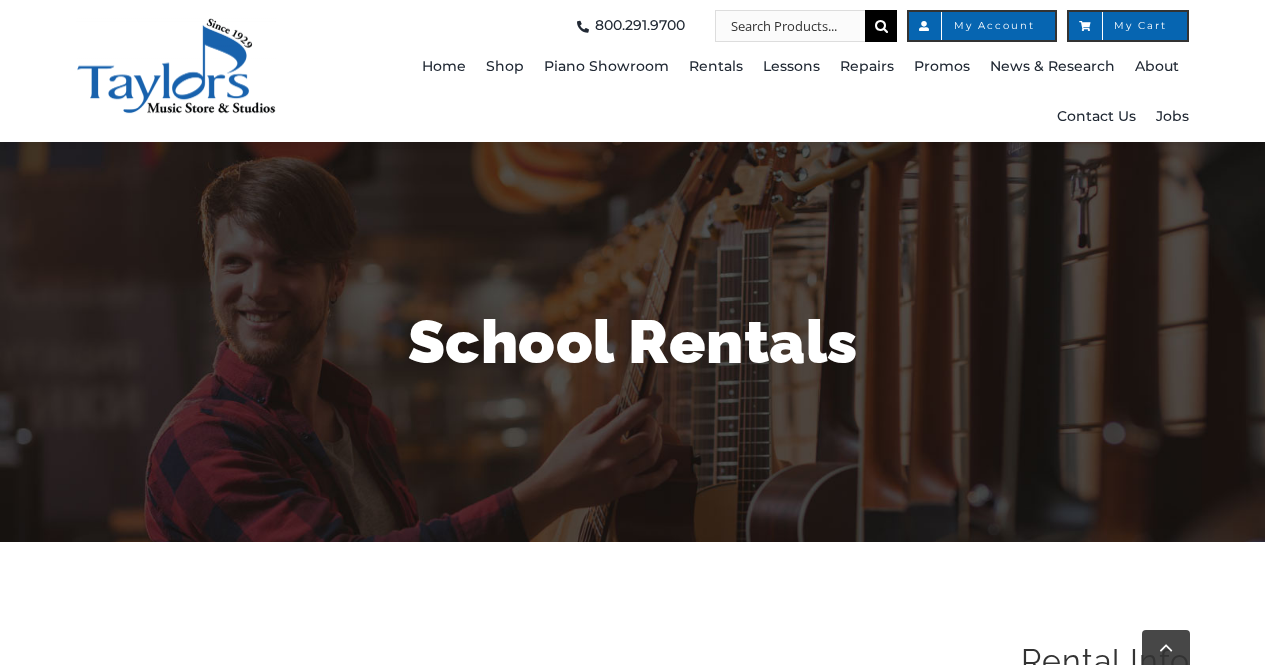 scroll, scrollTop: 500, scrollLeft: 0, axis: vertical 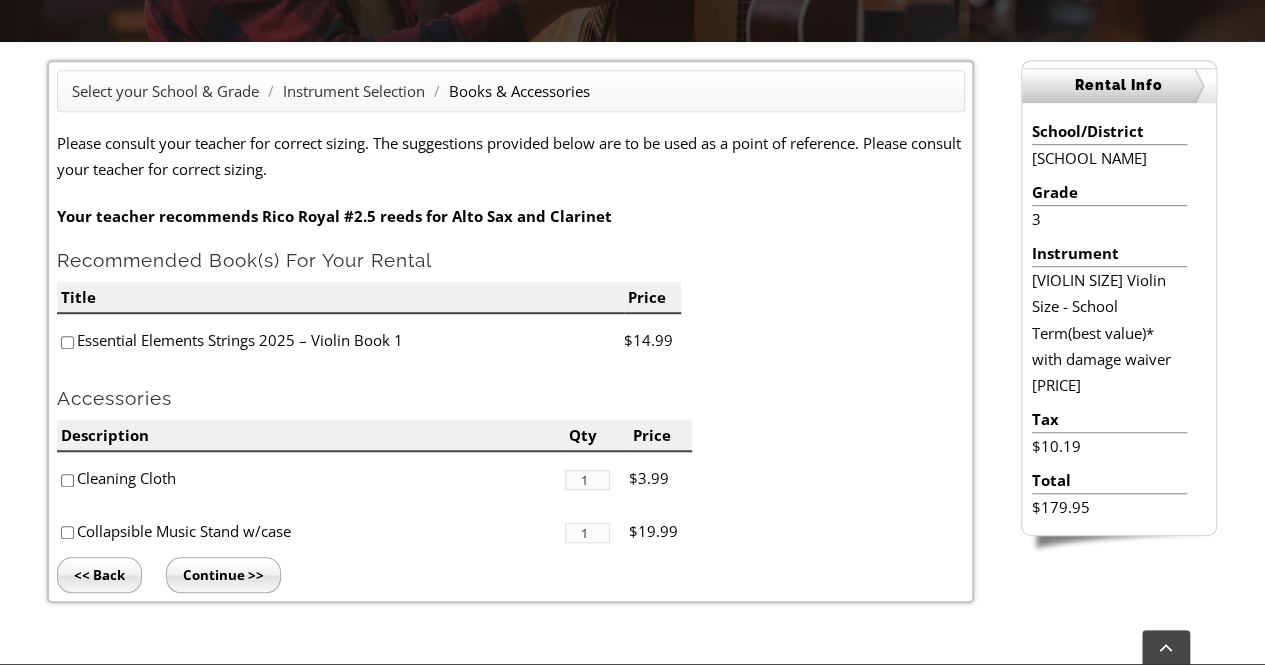 click at bounding box center [67, 342] 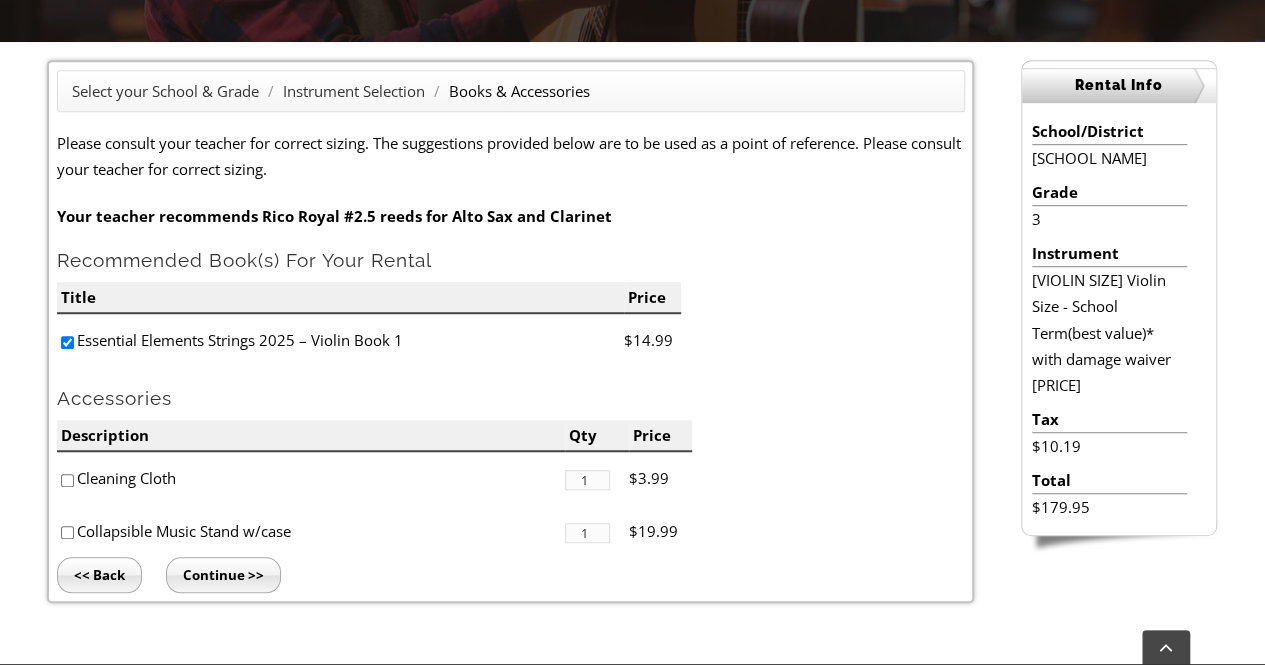 click at bounding box center [67, 480] 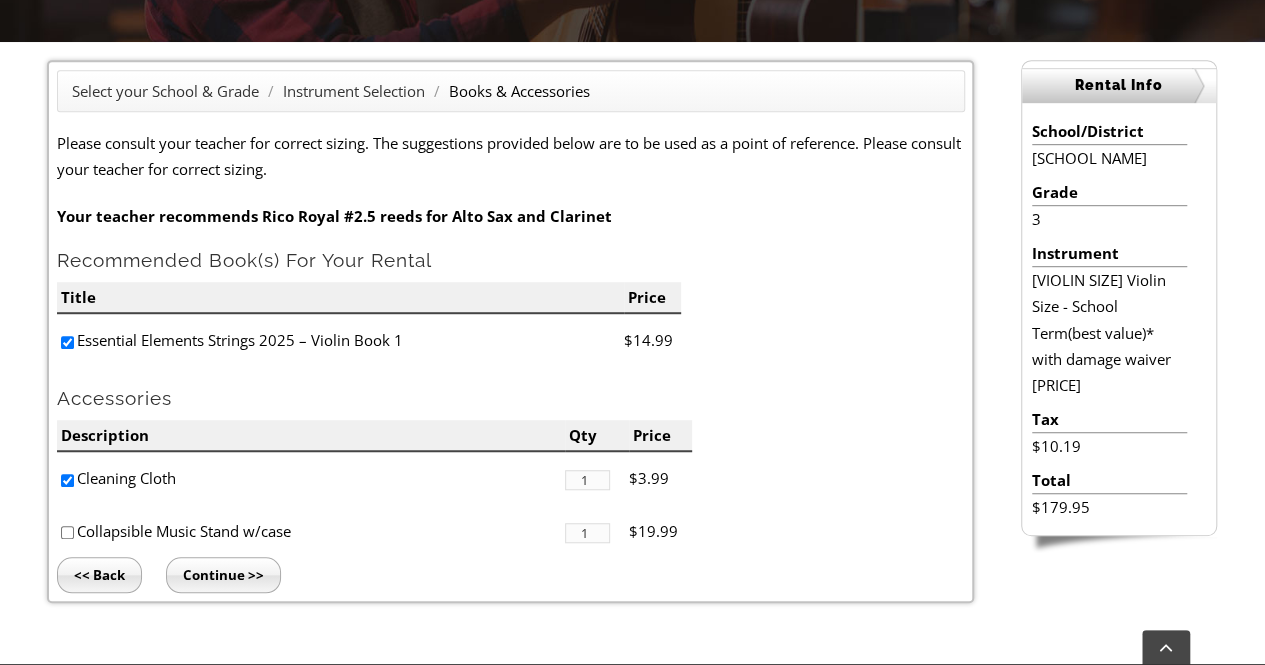 click at bounding box center (67, 532) 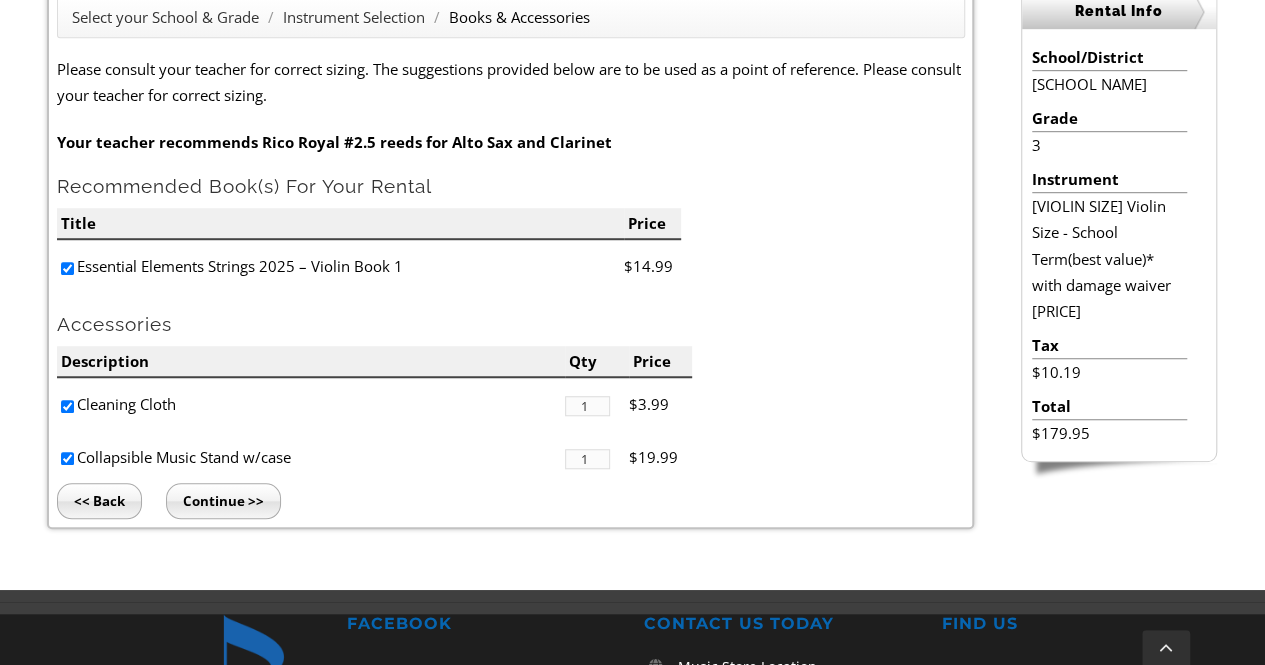 scroll, scrollTop: 600, scrollLeft: 0, axis: vertical 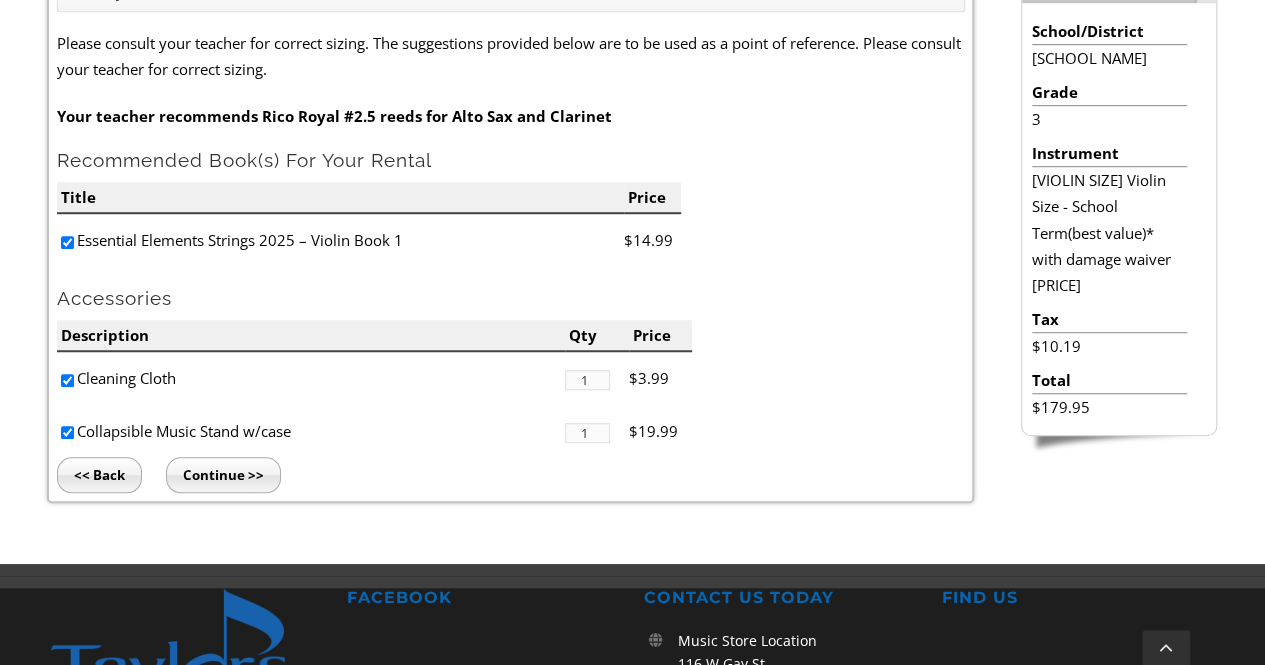 click on "Continue >>" at bounding box center [223, 475] 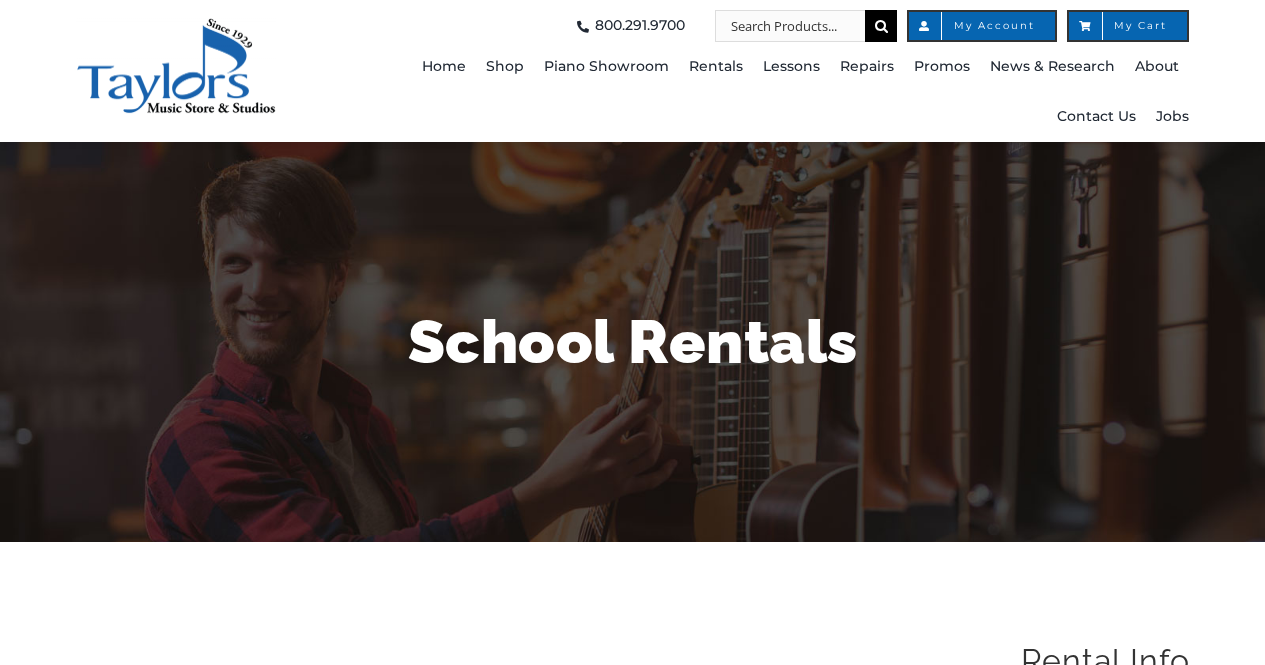 scroll, scrollTop: 0, scrollLeft: 0, axis: both 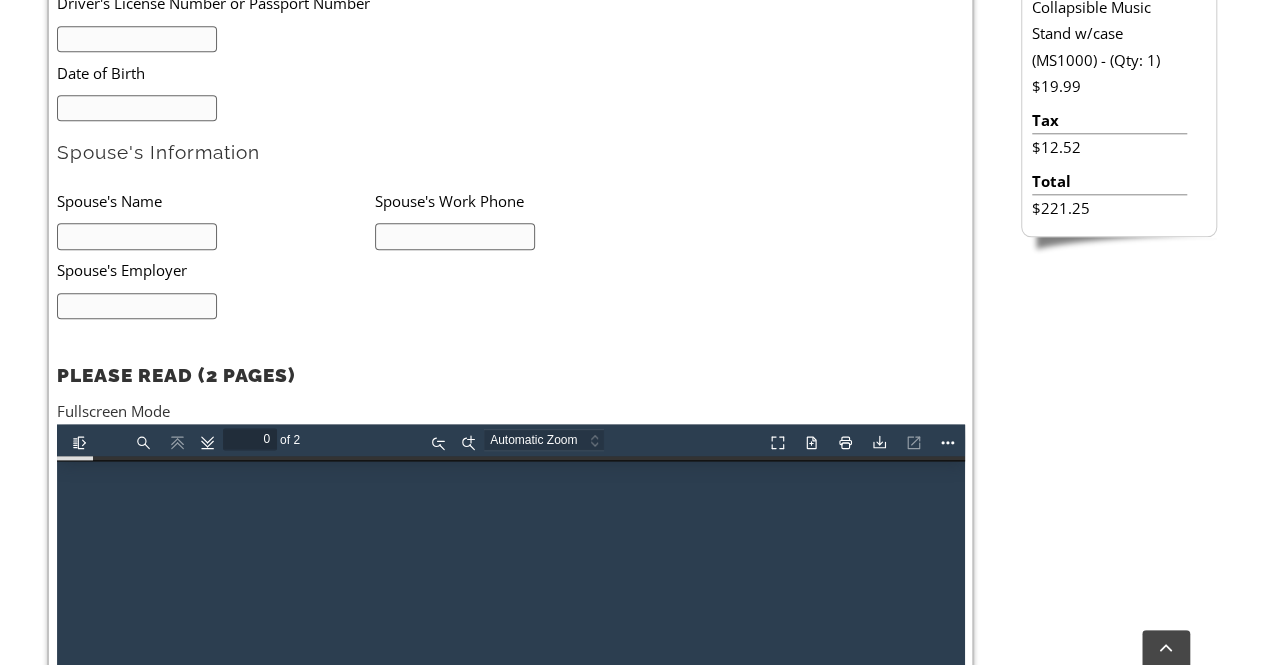 type on "1" 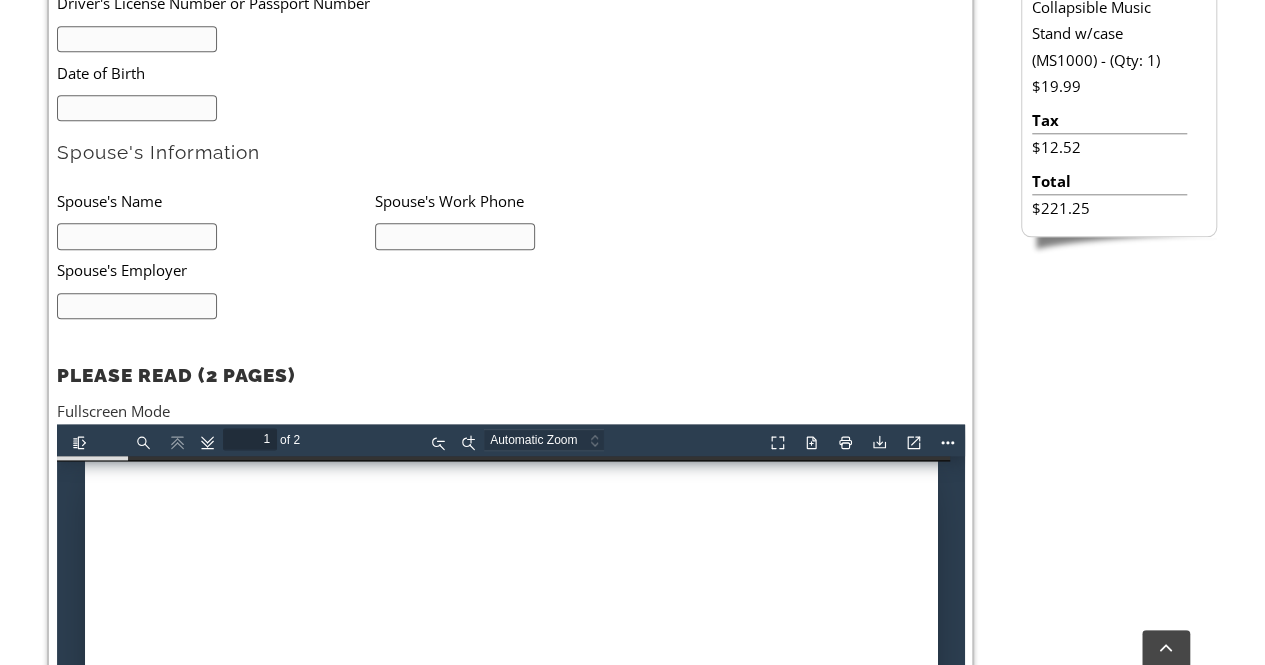 scroll, scrollTop: 1, scrollLeft: 0, axis: vertical 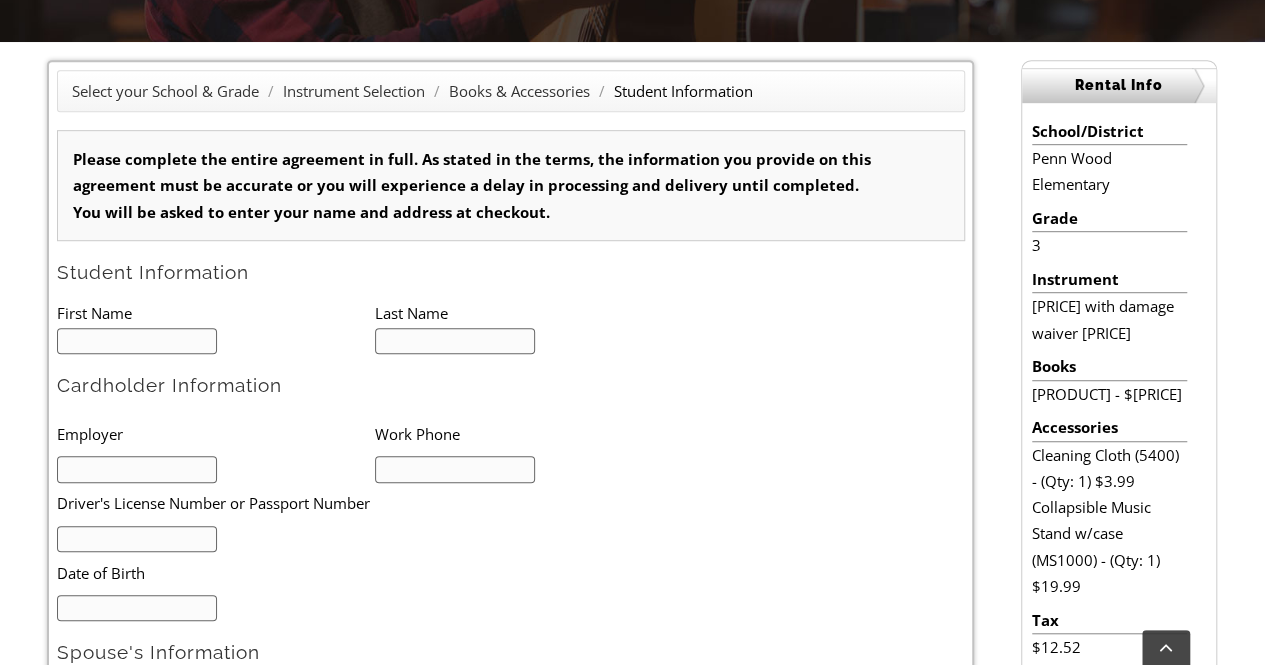 click at bounding box center [137, 341] 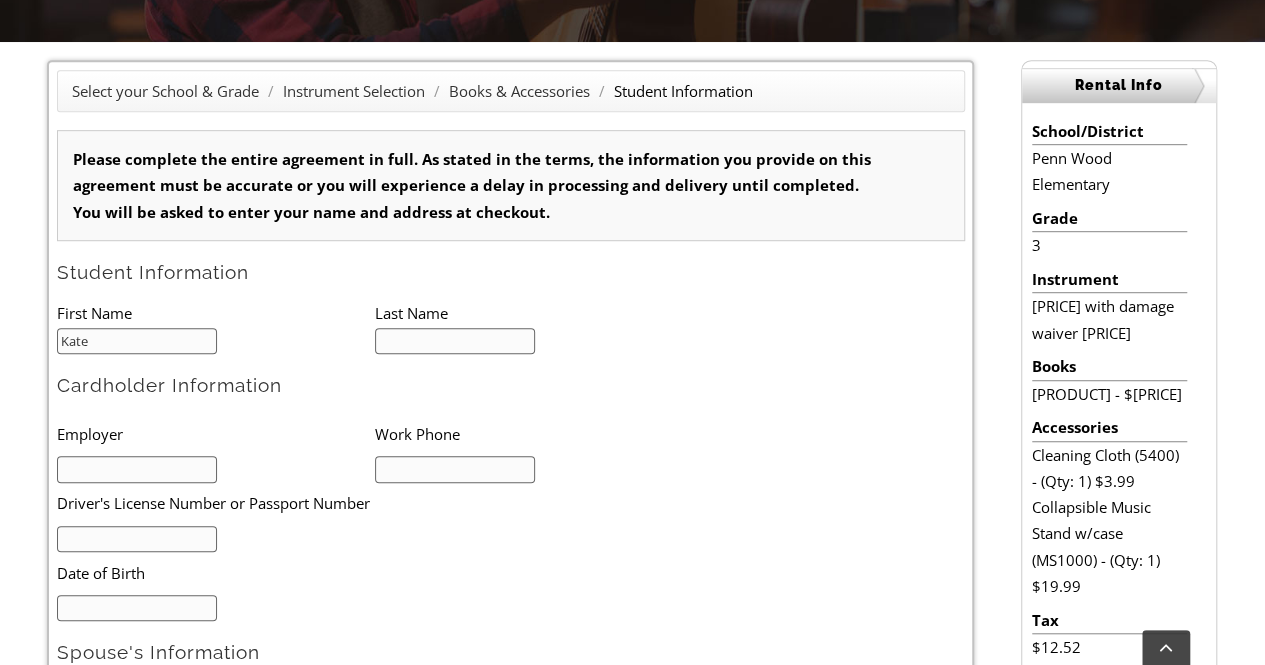 type on "Kate" 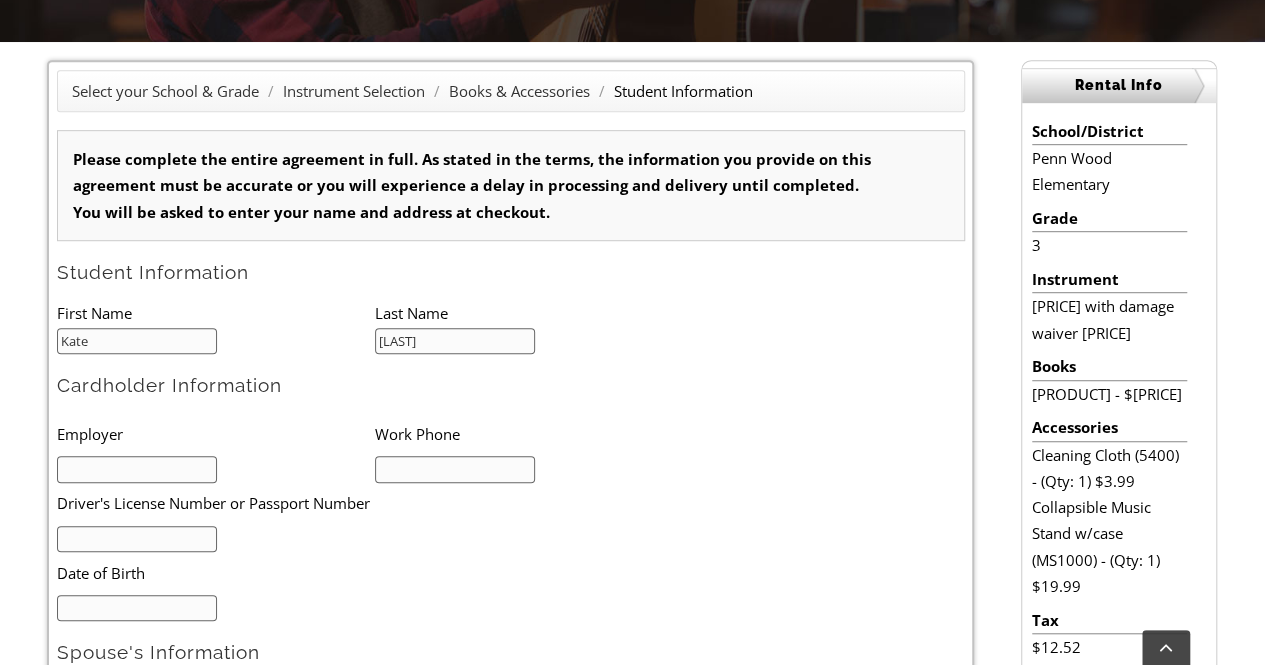 type on "[LAST]" 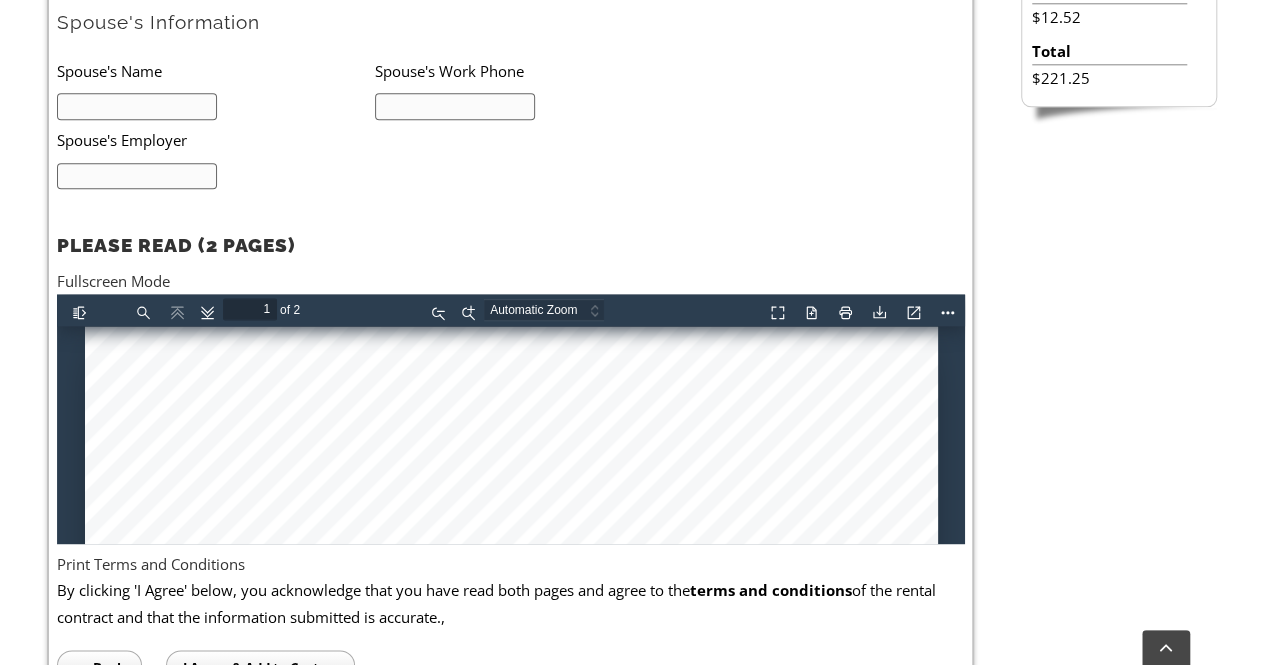 scroll, scrollTop: 1200, scrollLeft: 0, axis: vertical 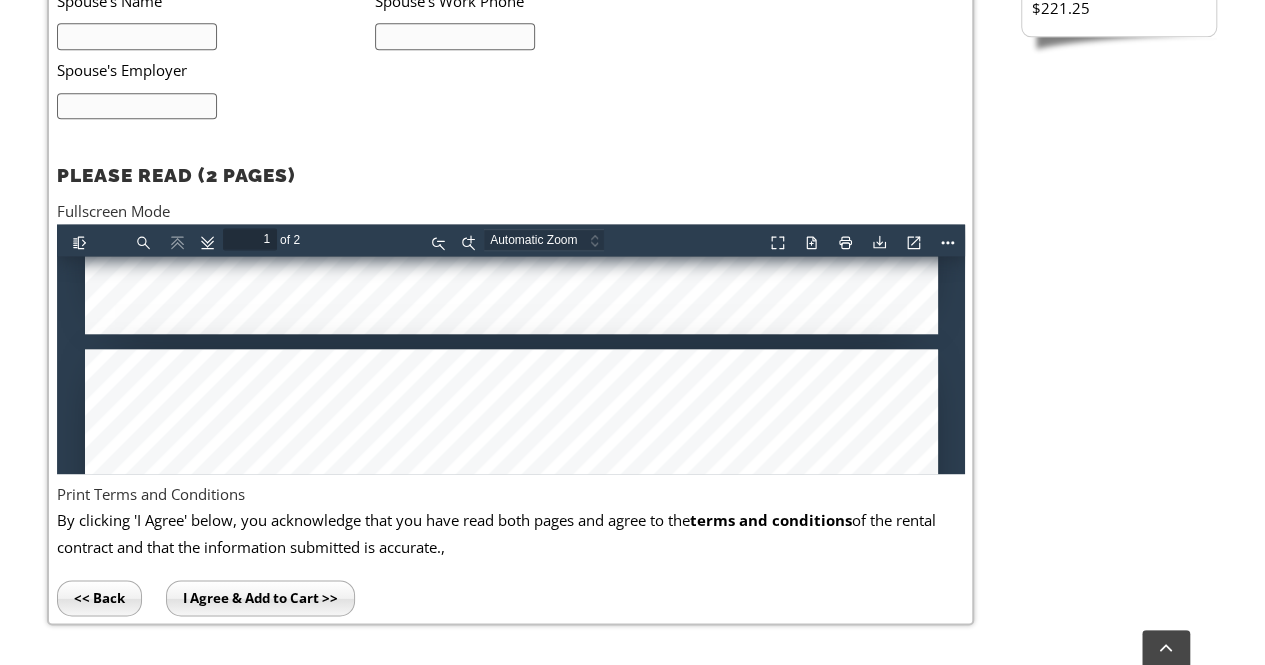 type on "2" 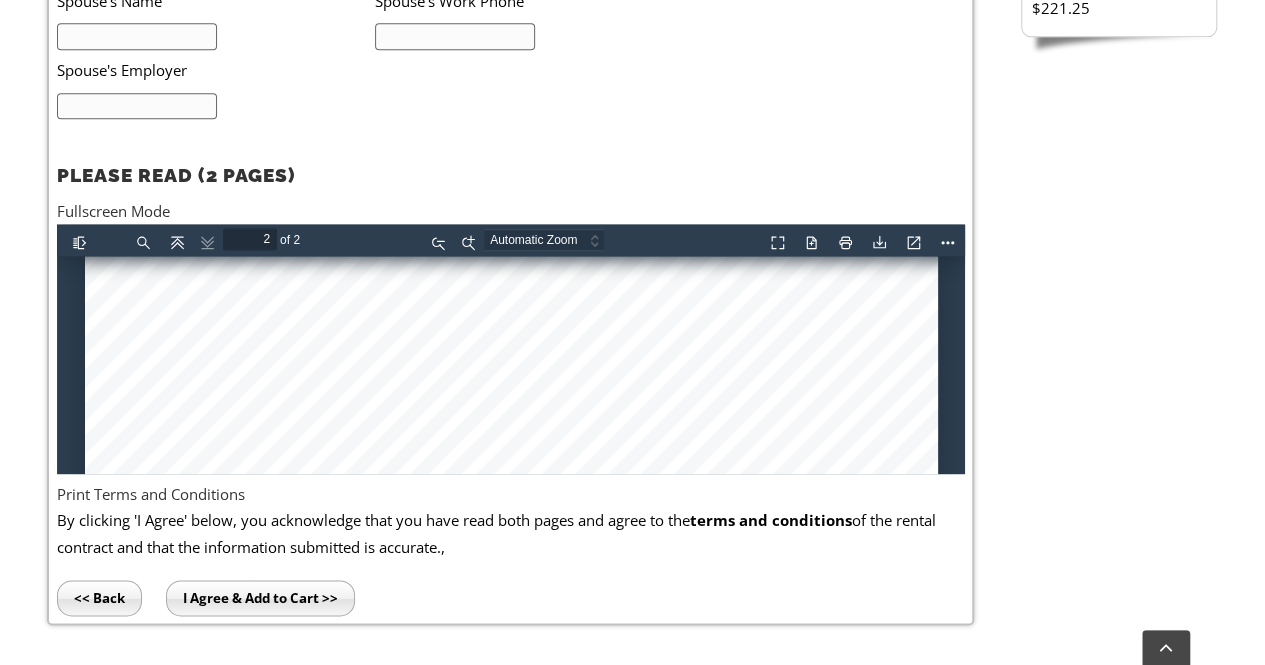 scroll, scrollTop: 2321, scrollLeft: 0, axis: vertical 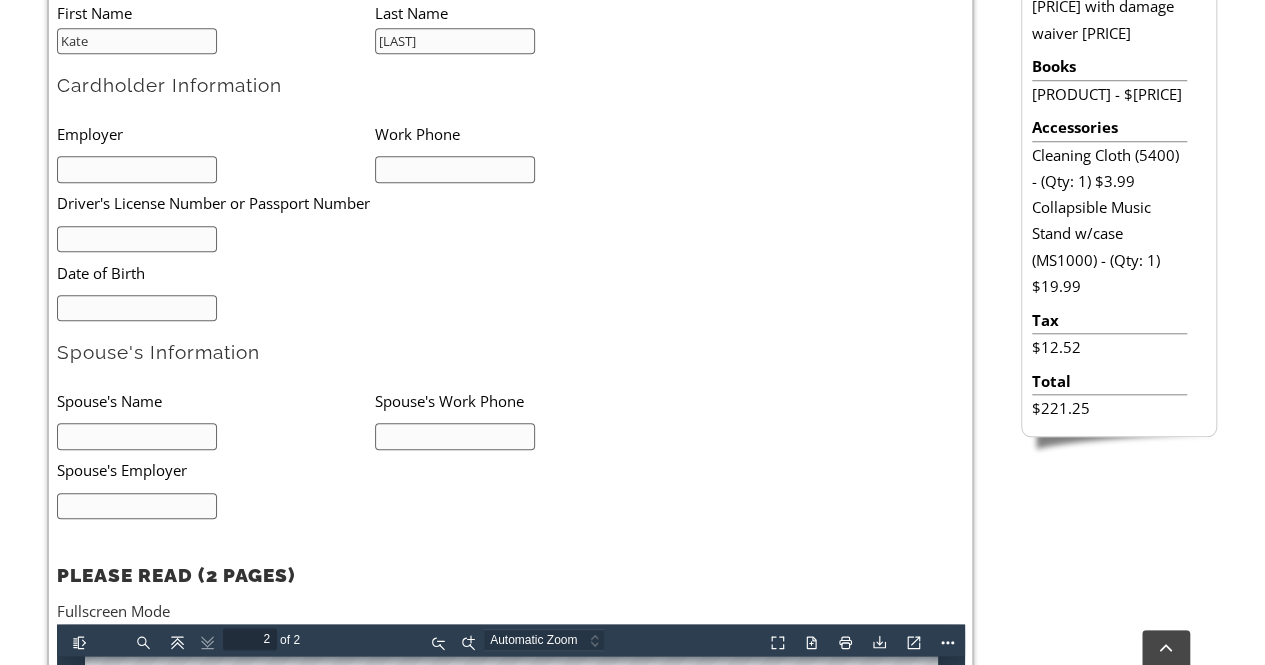 click on "Date of Birth" at bounding box center (343, 272) 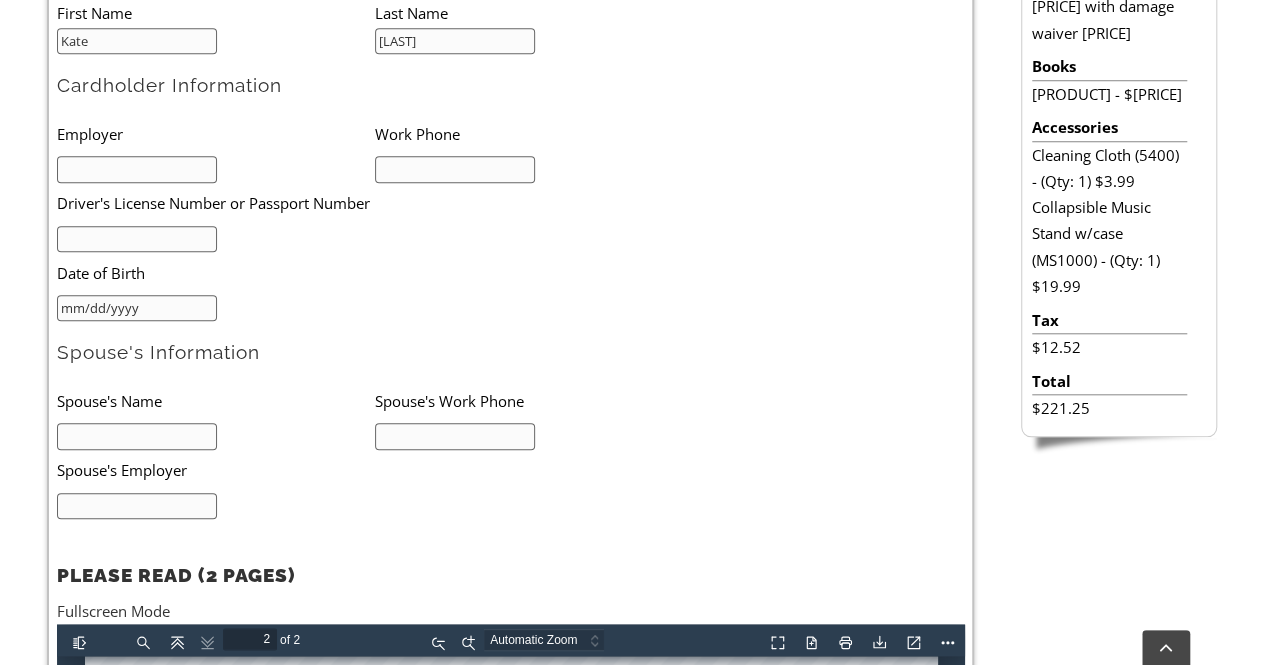 click on "mm/dd/yyyy" at bounding box center (137, 308) 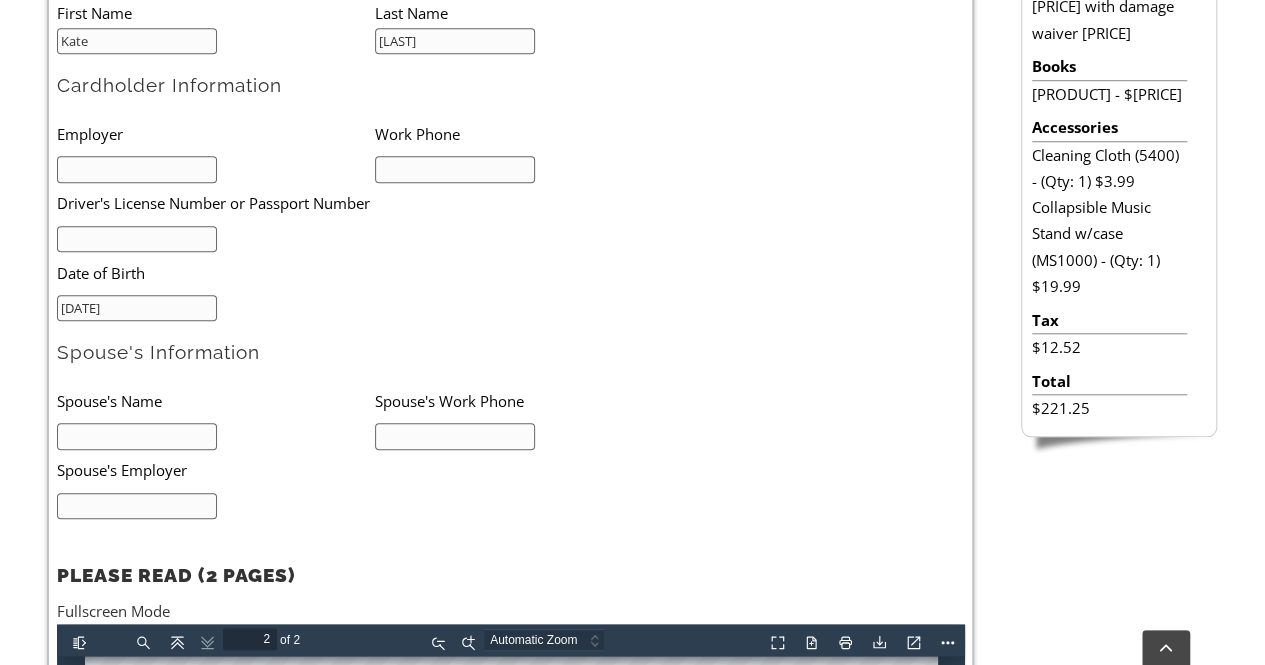 type on "12/29/1980" 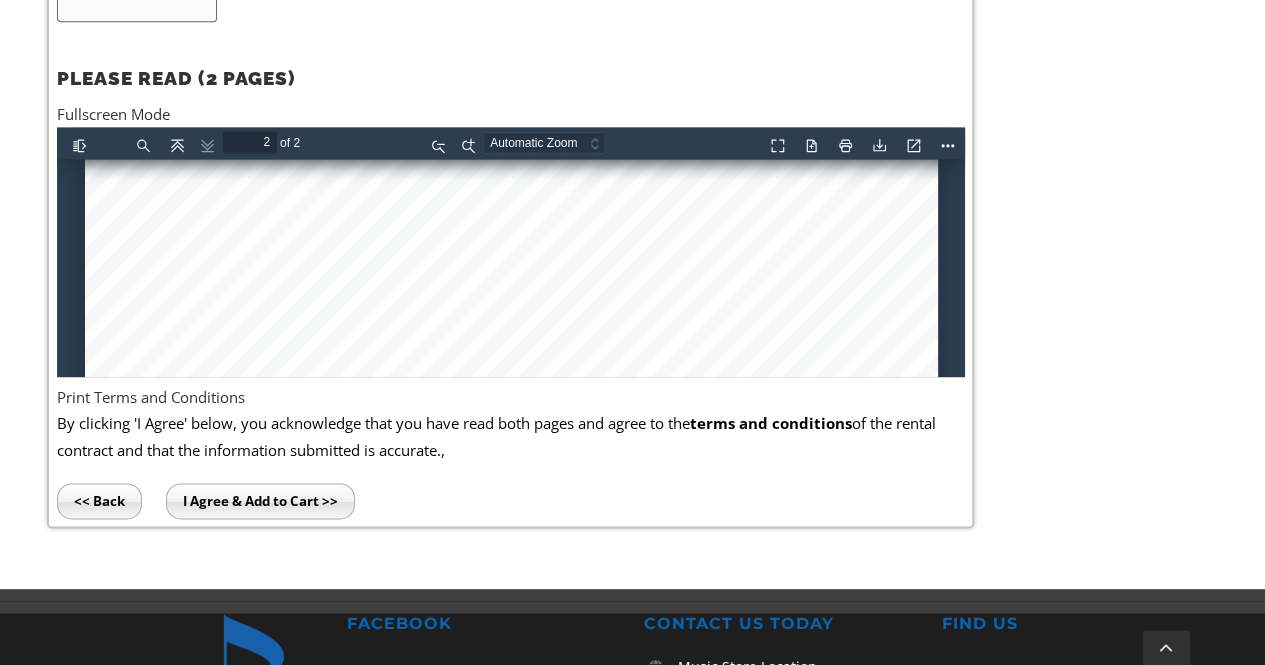 scroll, scrollTop: 1300, scrollLeft: 0, axis: vertical 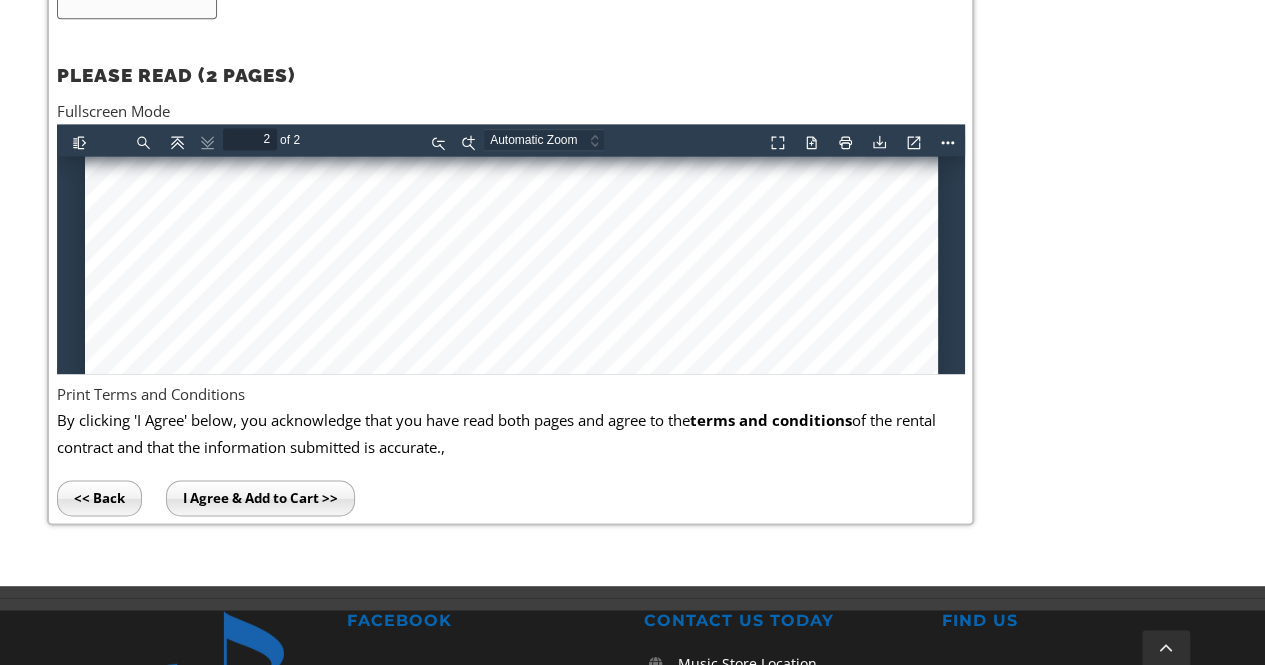 type on "Jeff Wasson" 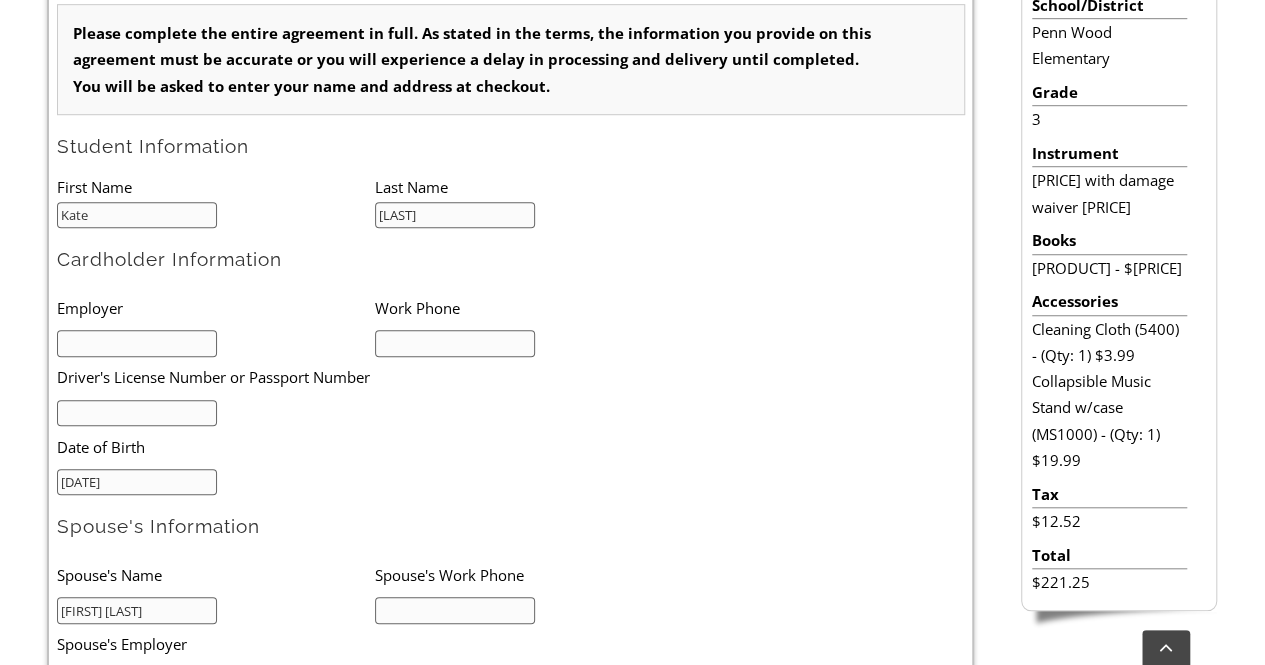 scroll, scrollTop: 600, scrollLeft: 0, axis: vertical 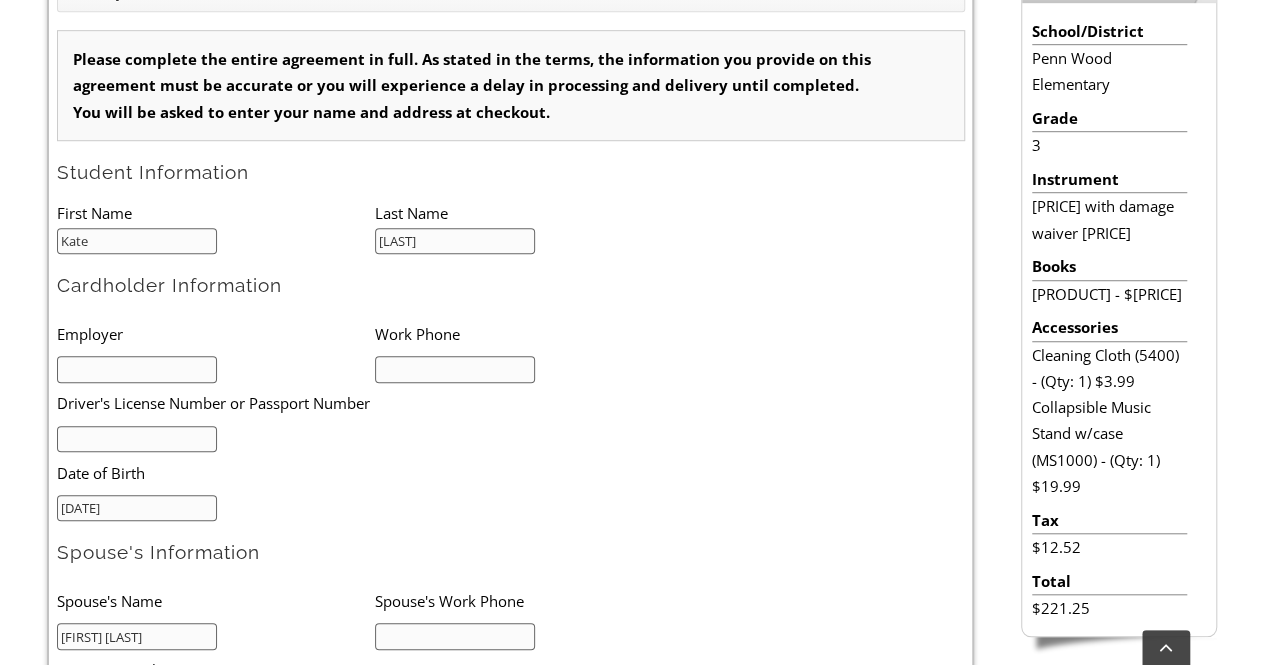 click at bounding box center (137, 369) 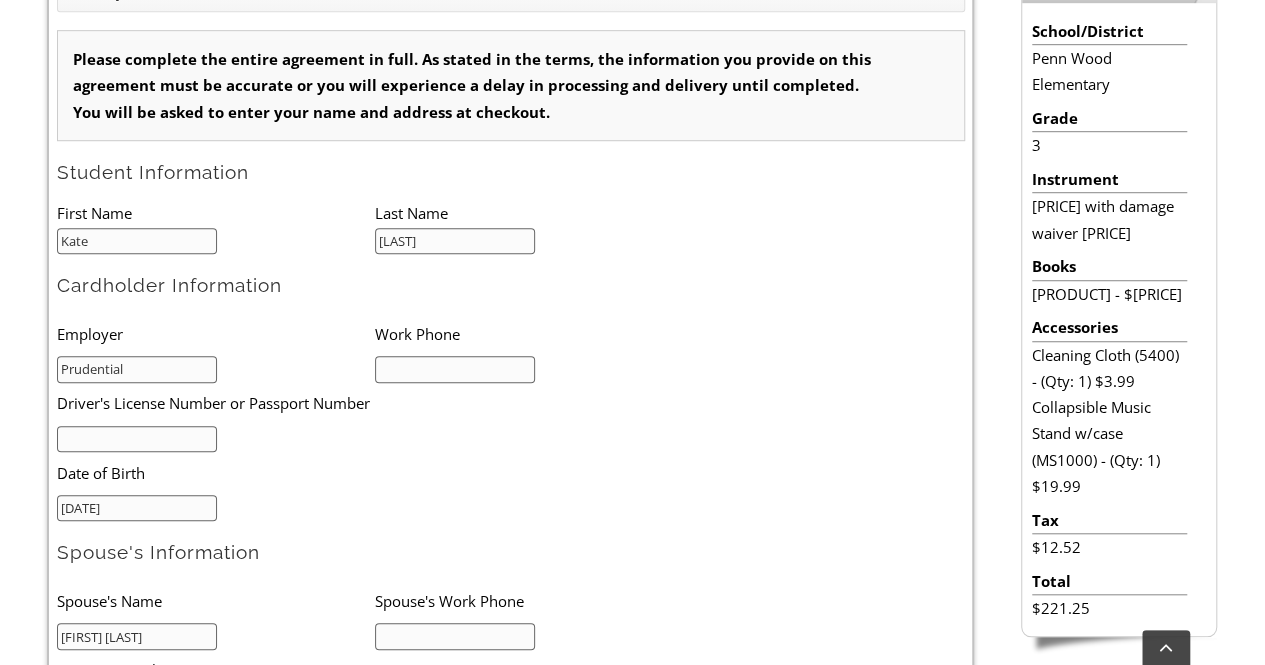 type on "Prudential" 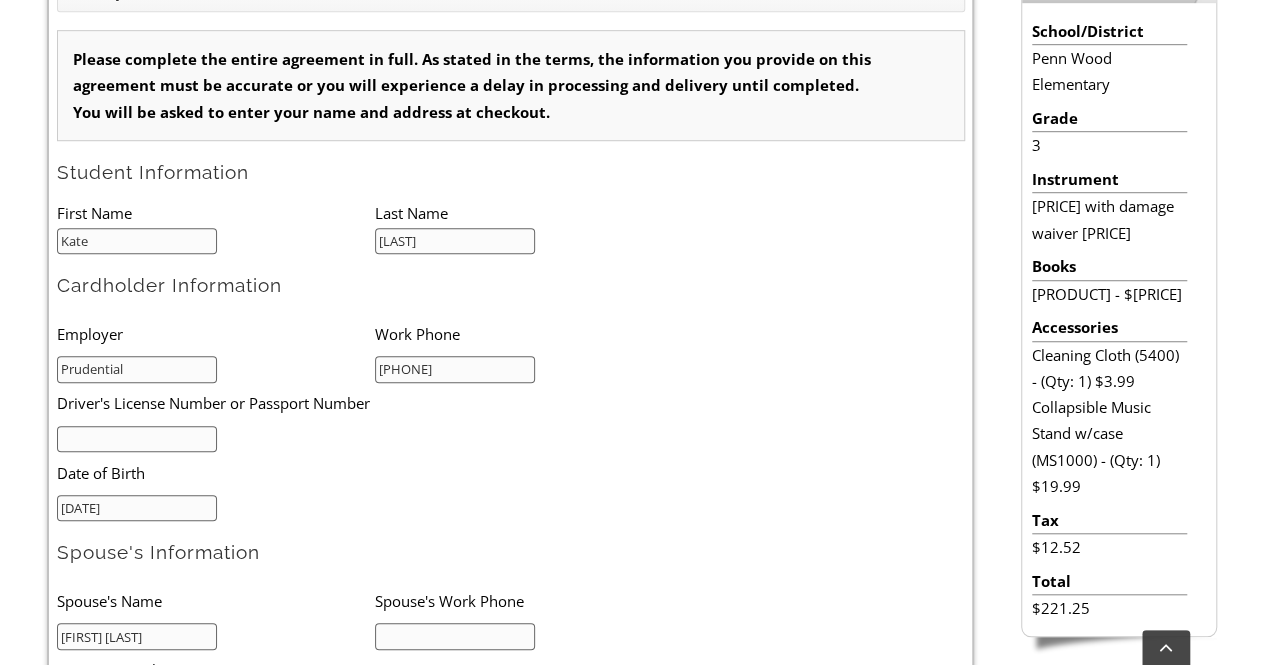 type on "2157842185" 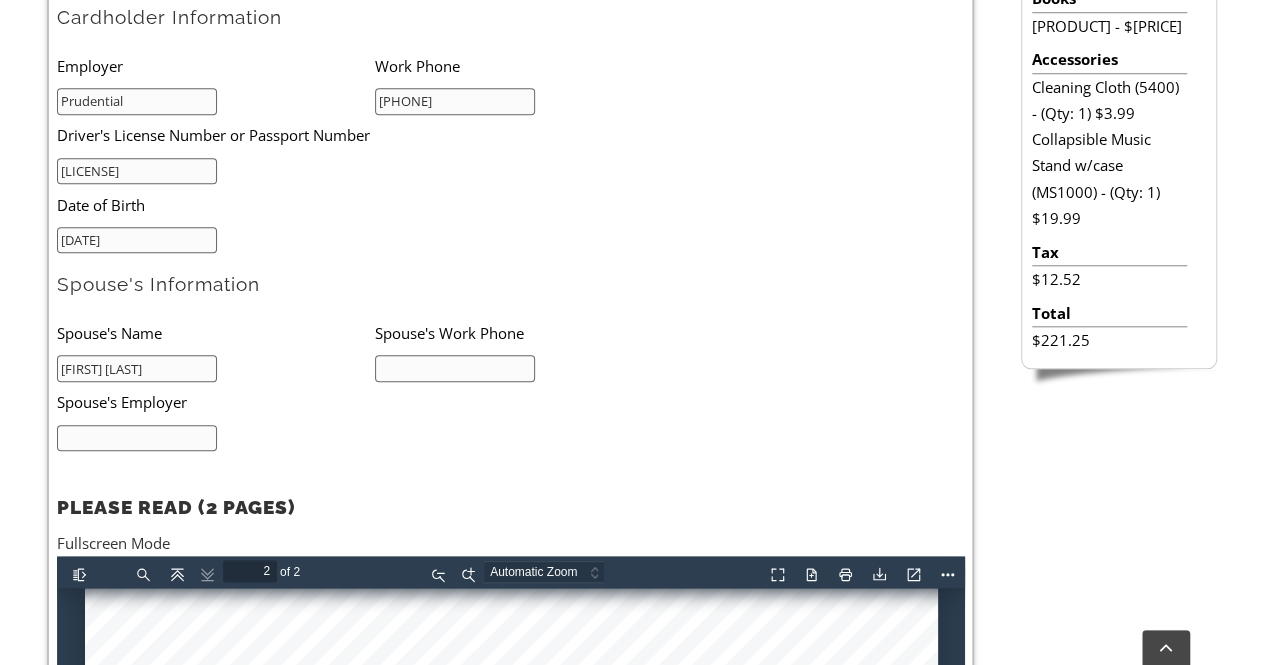 scroll, scrollTop: 900, scrollLeft: 0, axis: vertical 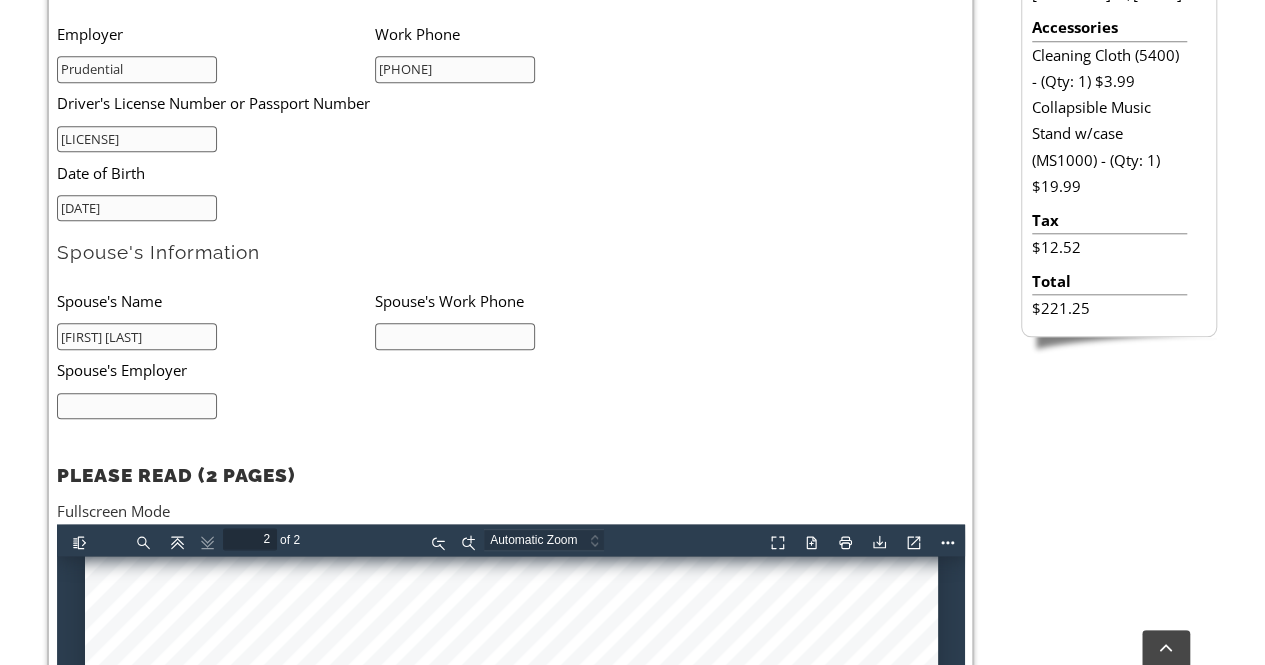type on "25758925" 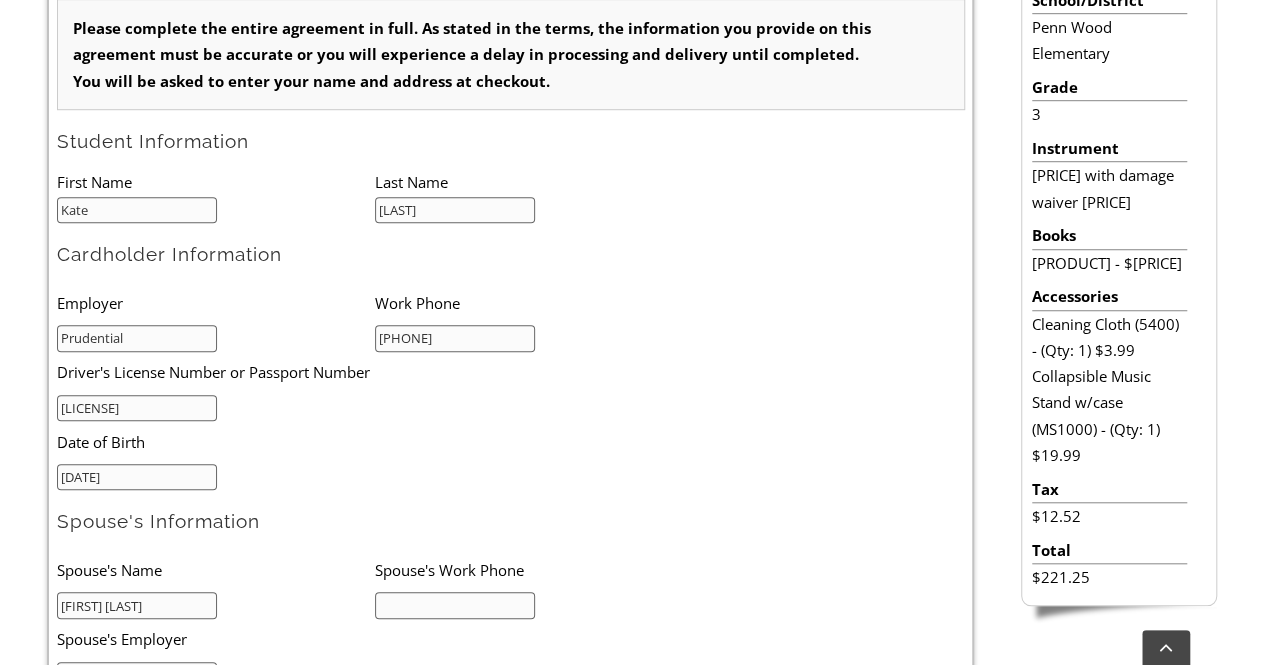 scroll, scrollTop: 600, scrollLeft: 0, axis: vertical 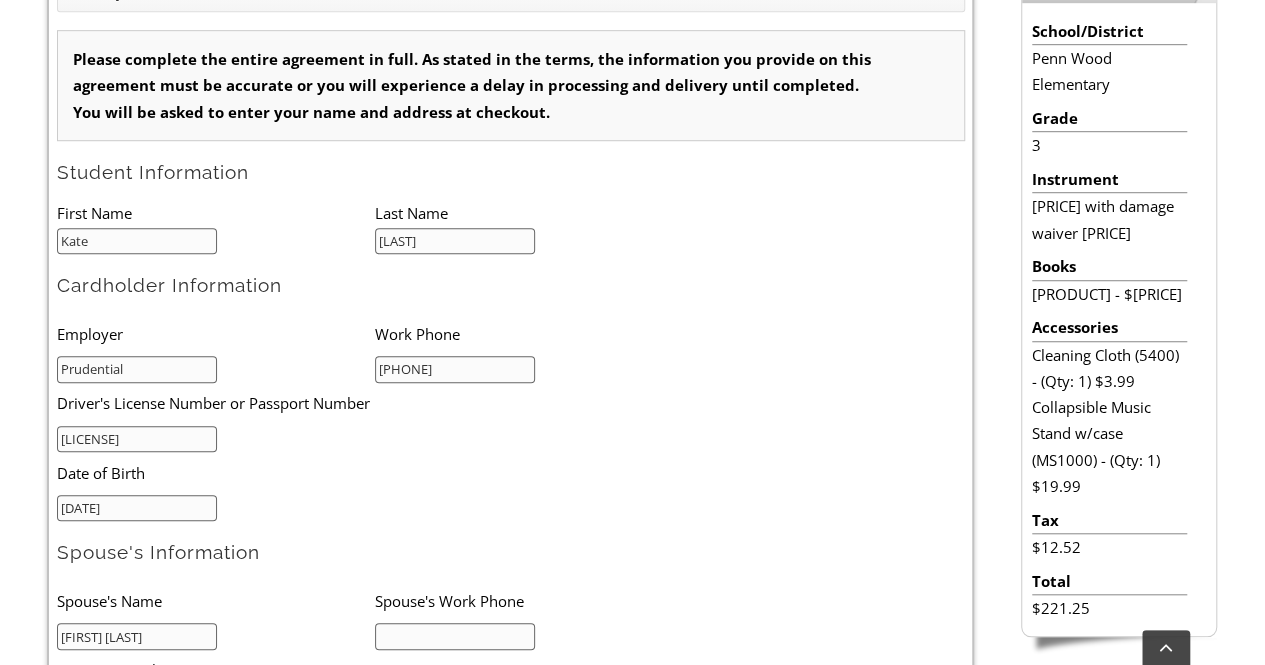 drag, startPoint x: 106, startPoint y: 241, endPoint x: 49, endPoint y: 241, distance: 57 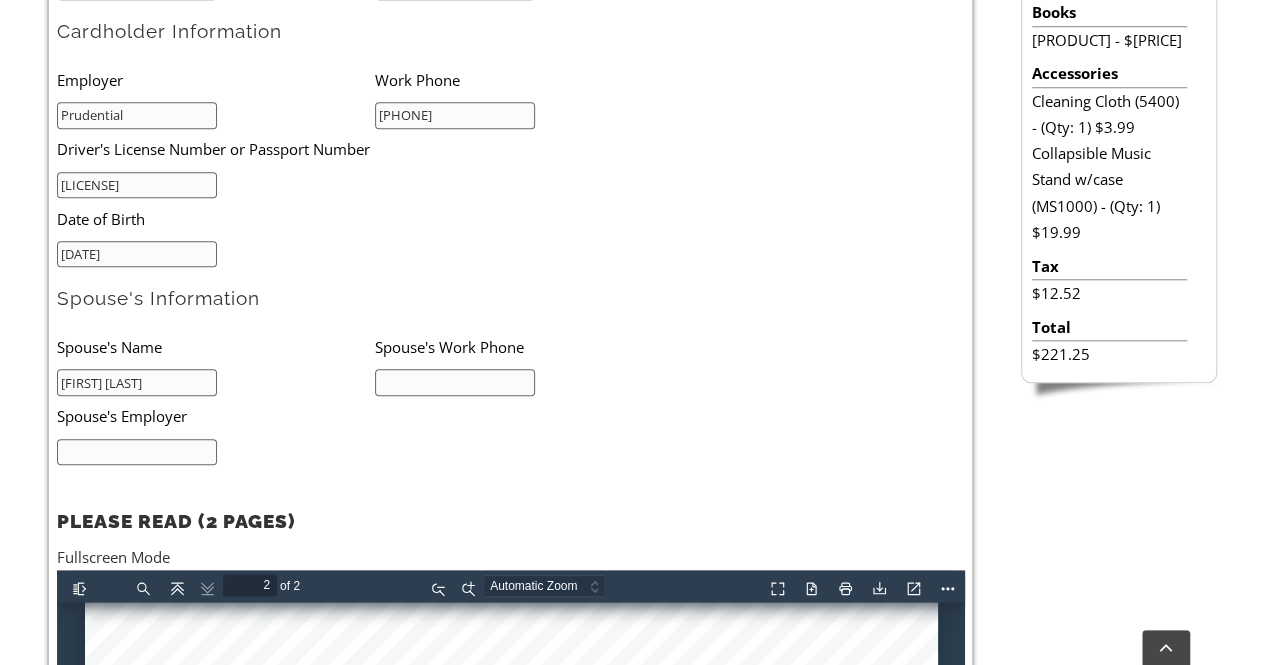 scroll, scrollTop: 900, scrollLeft: 0, axis: vertical 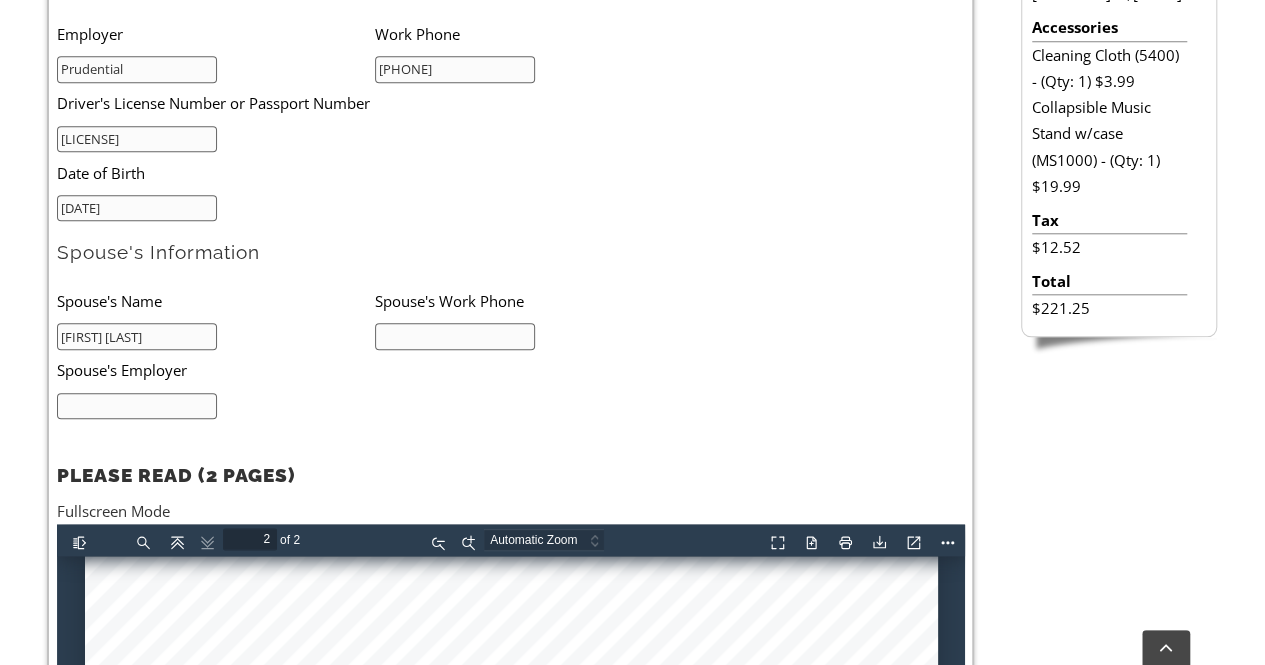 type on "Connor" 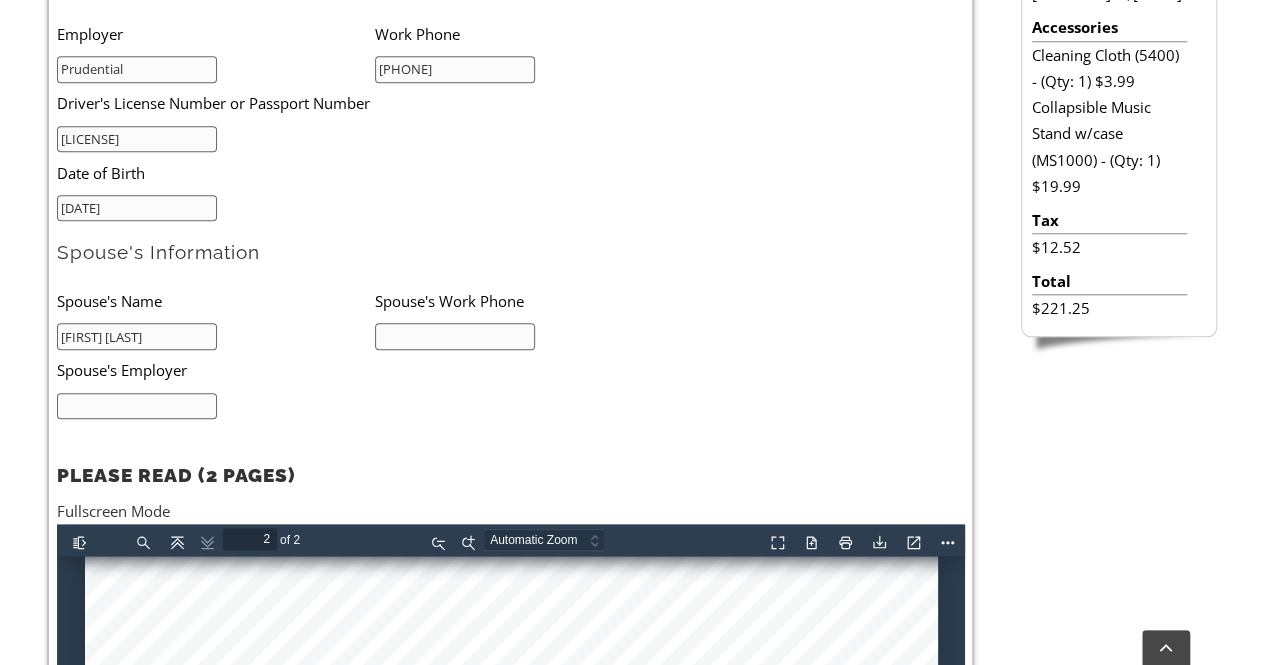 click at bounding box center [455, 336] 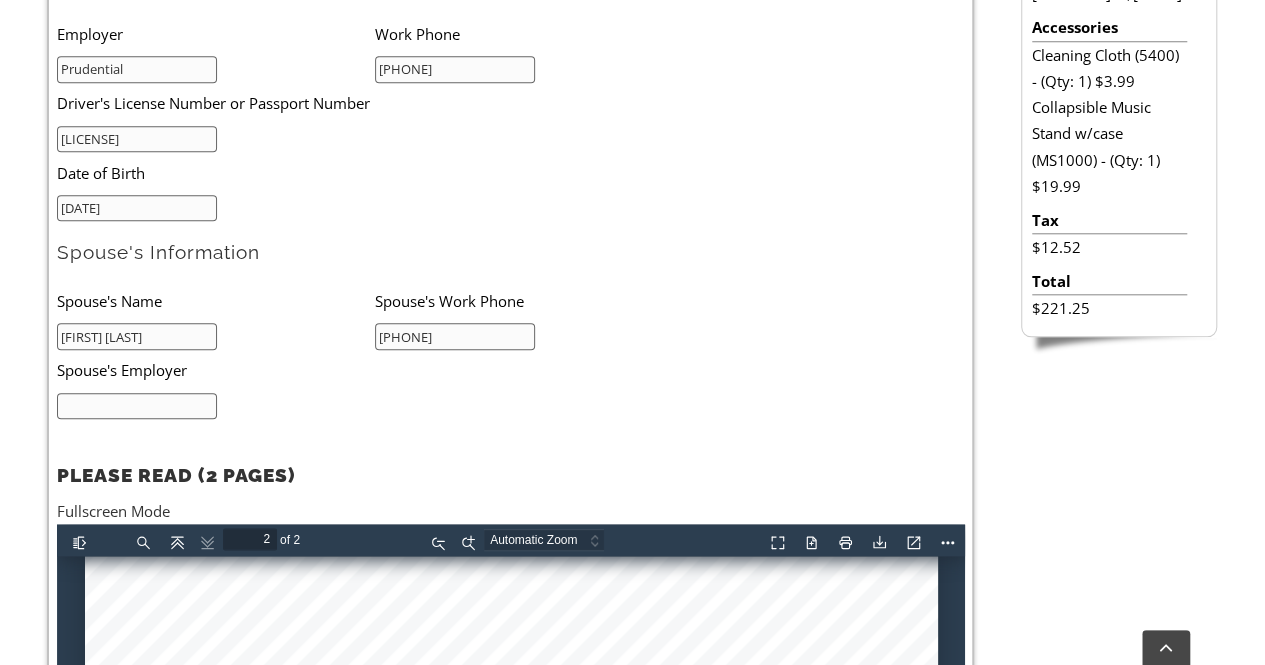 type on "3022826043" 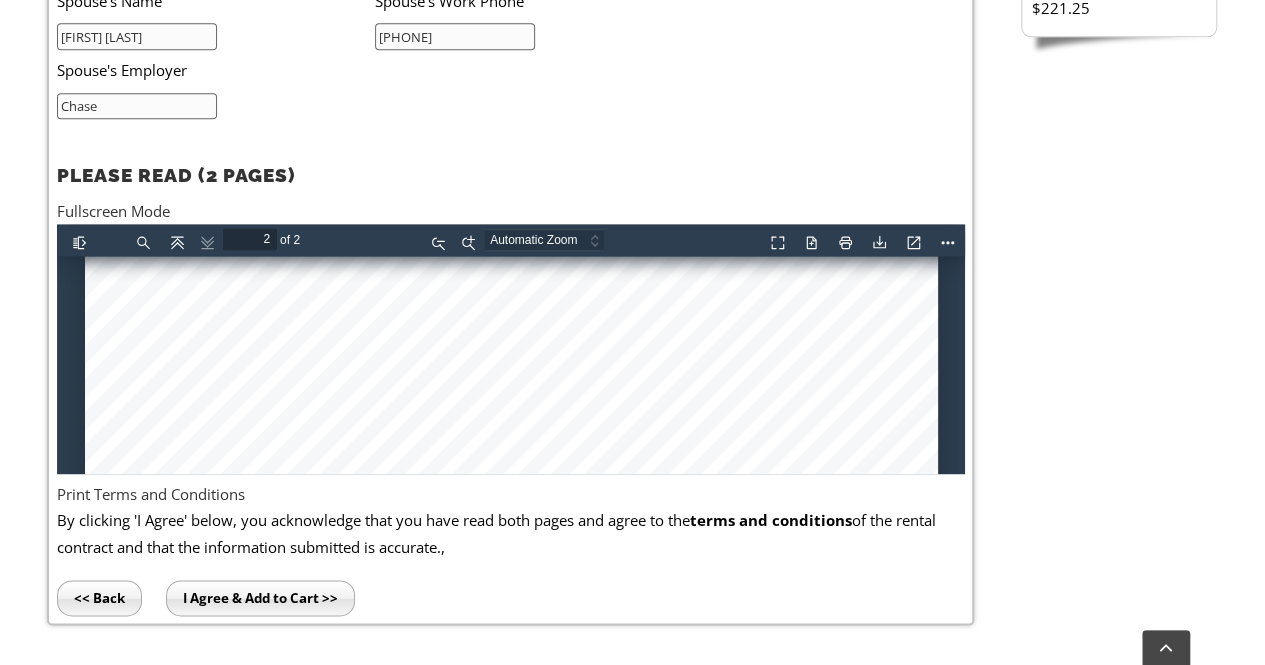 scroll, scrollTop: 1300, scrollLeft: 0, axis: vertical 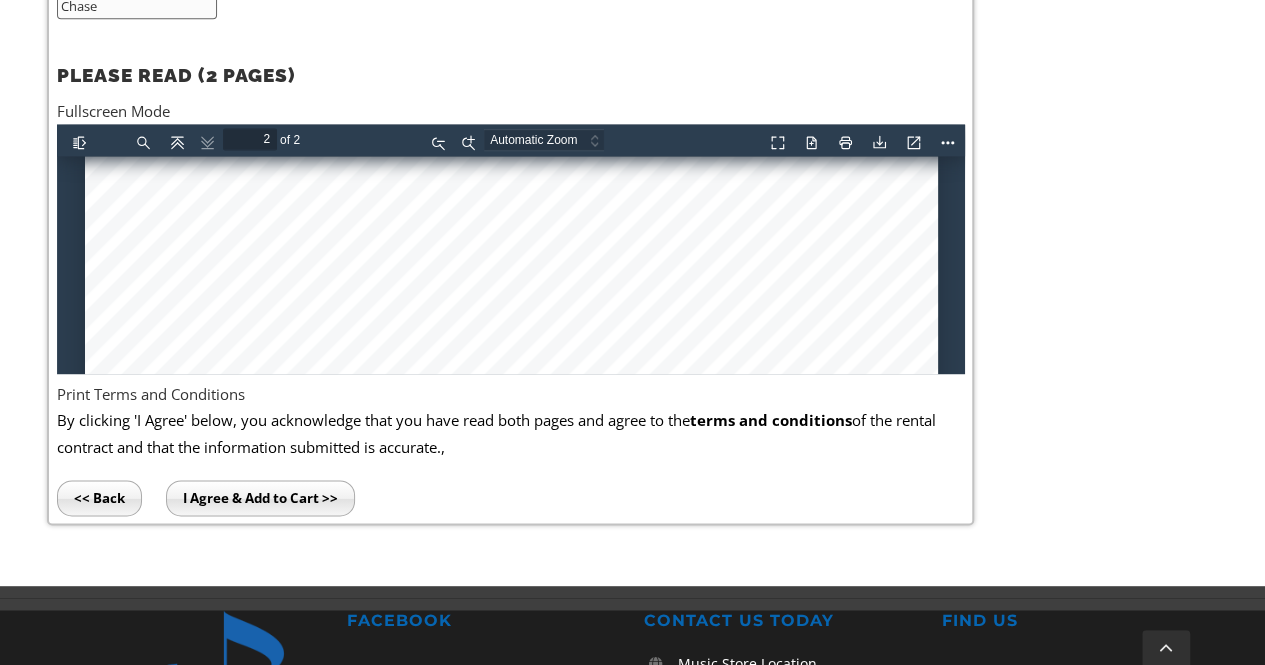 type on "Chase" 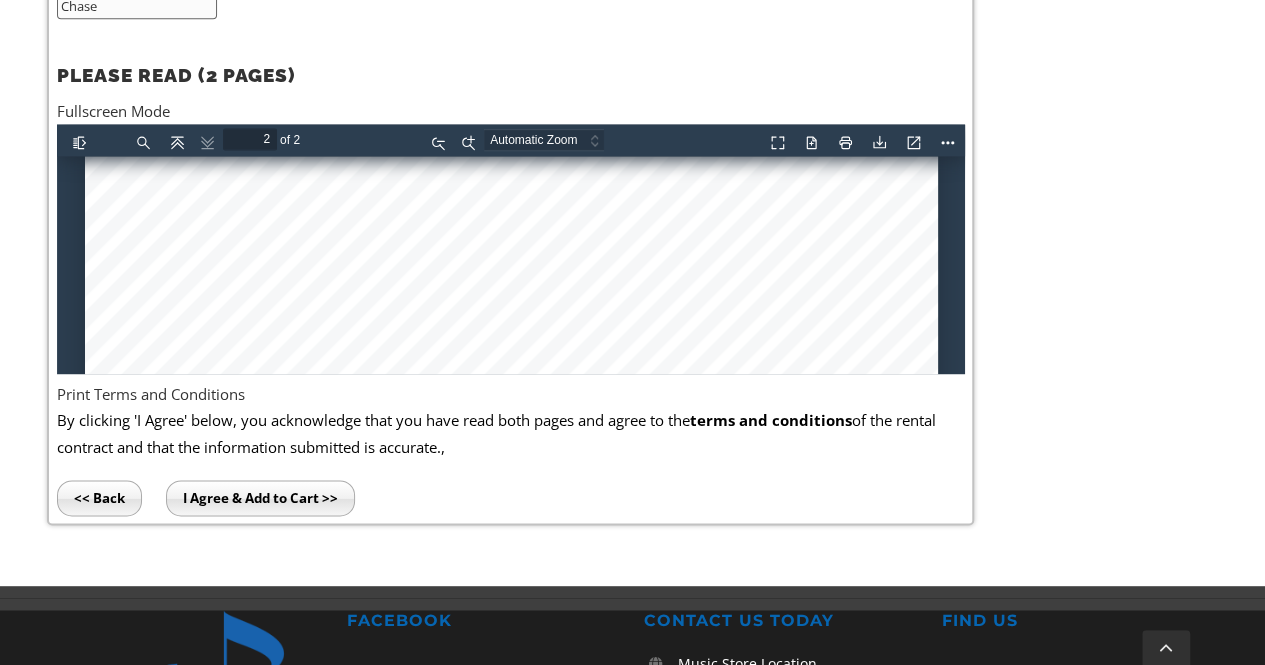 click on "I Agree & Add to Cart >>" at bounding box center (260, 498) 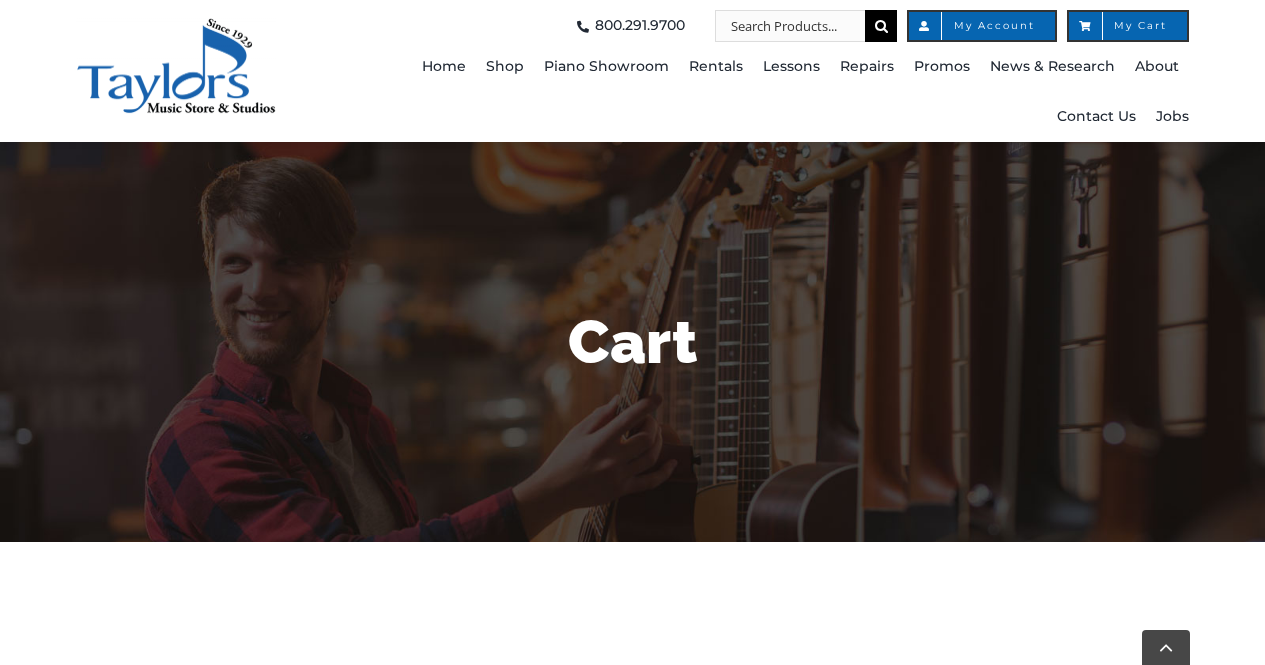 scroll, scrollTop: 300, scrollLeft: 0, axis: vertical 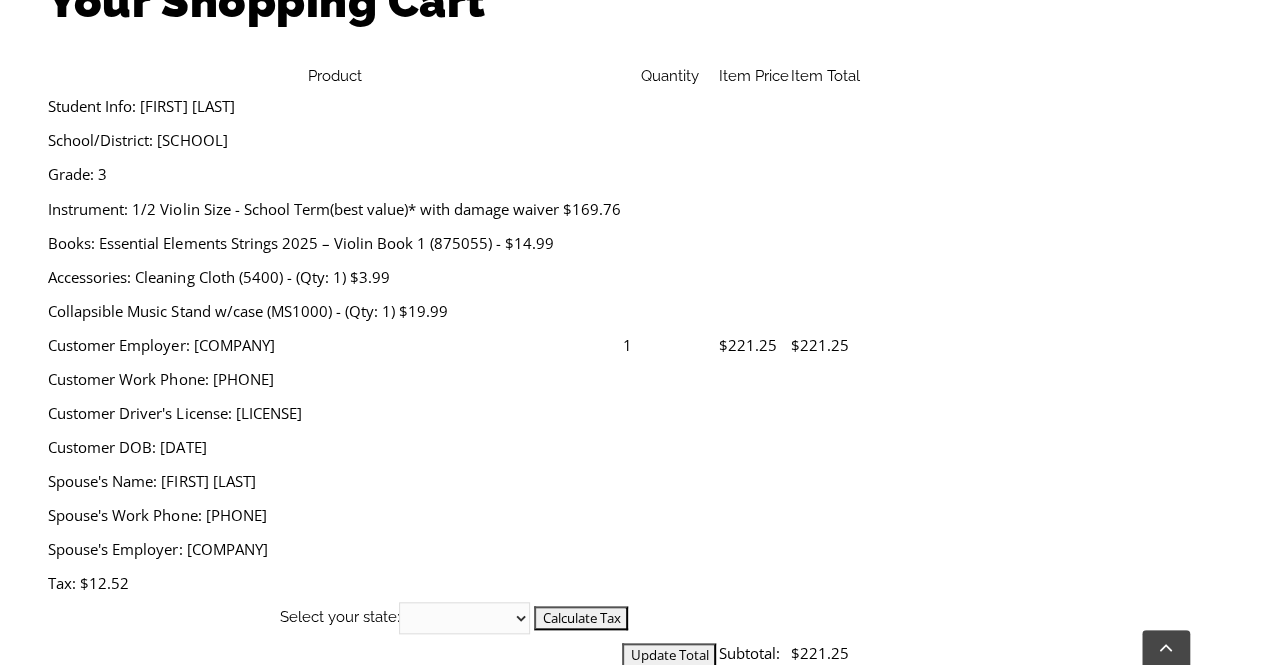 click on "Alabama Alaska  Arizona Arkansas California  Colorado Connecticut Delaware D. C. Florida Georgia  Hawaii Idaho Illinois Indiana Iowa Kansas Kentucky Louisiana Maine Maryland Massachusetts Michigan Minnesota Mississippi Missouri Montana Nebraska Nevada New Hampshire New Jersey New Mexico New York North Carolina North Dakota Ohio Oklahoma Oregon Pennsylvania Rhode Island South Carolina South Dakota Tennessee Texas Utah Vermont Virginia Washington West Virginia Wisconsin Wyoming Armed Forces (AA) Armed Forces (AE) Armed Forces (AP)" at bounding box center [464, 618] 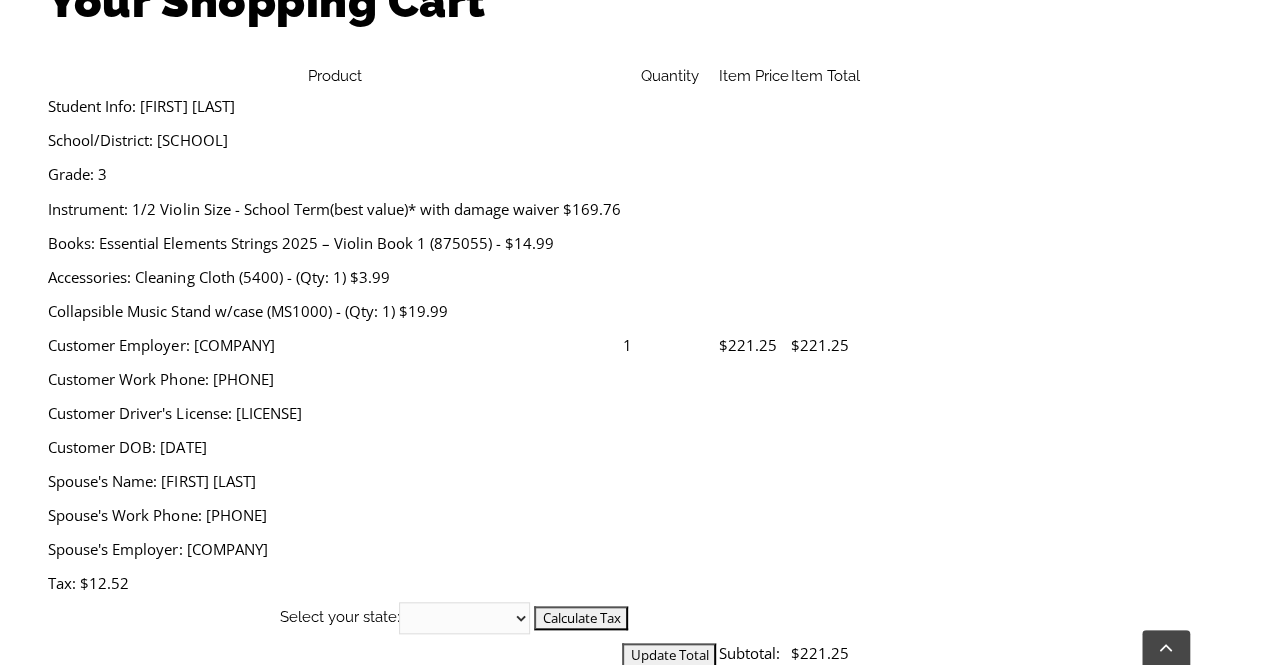 select on "PA" 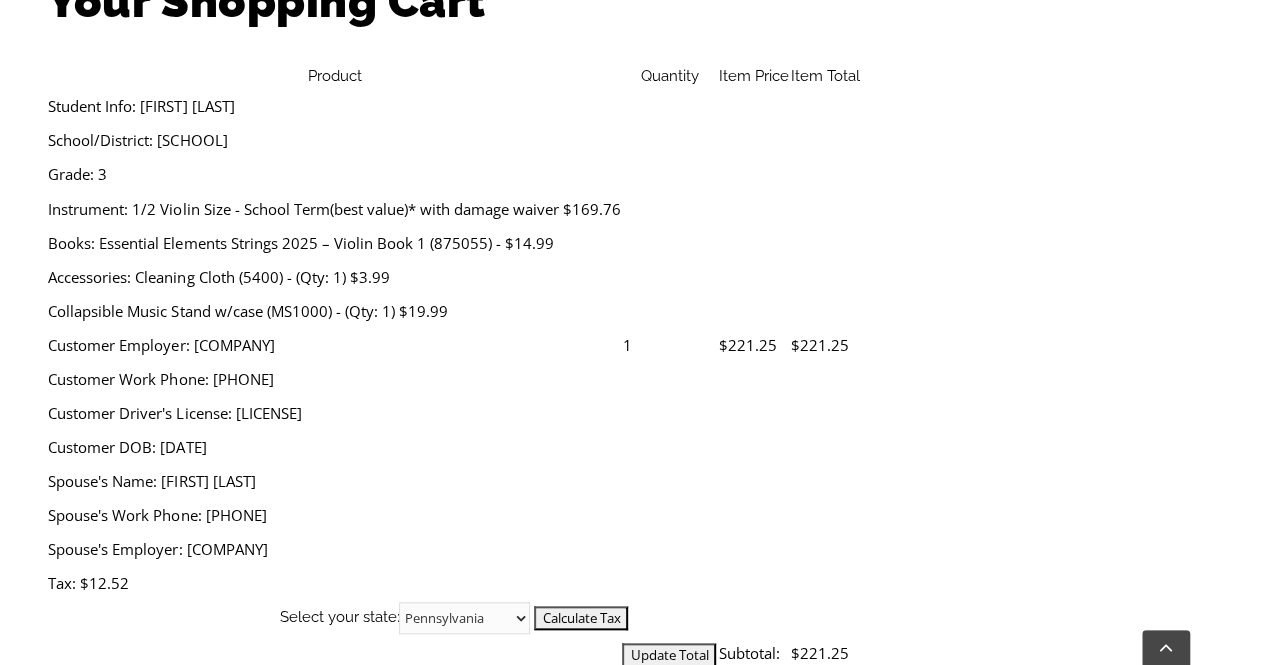 click on "Alabama Alaska  Arizona Arkansas California  Colorado Connecticut Delaware D. C. Florida Georgia  Hawaii Idaho Illinois Indiana Iowa Kansas Kentucky Louisiana Maine Maryland Massachusetts Michigan Minnesota Mississippi Missouri Montana Nebraska Nevada New Hampshire New Jersey New Mexico New York North Carolina North Dakota Ohio Oklahoma Oregon Pennsylvania Rhode Island South Carolina South Dakota Tennessee Texas Utah Vermont Virginia Washington West Virginia Wisconsin Wyoming Armed Forces (AA) Armed Forces (AE) Armed Forces (AP)" at bounding box center [464, 618] 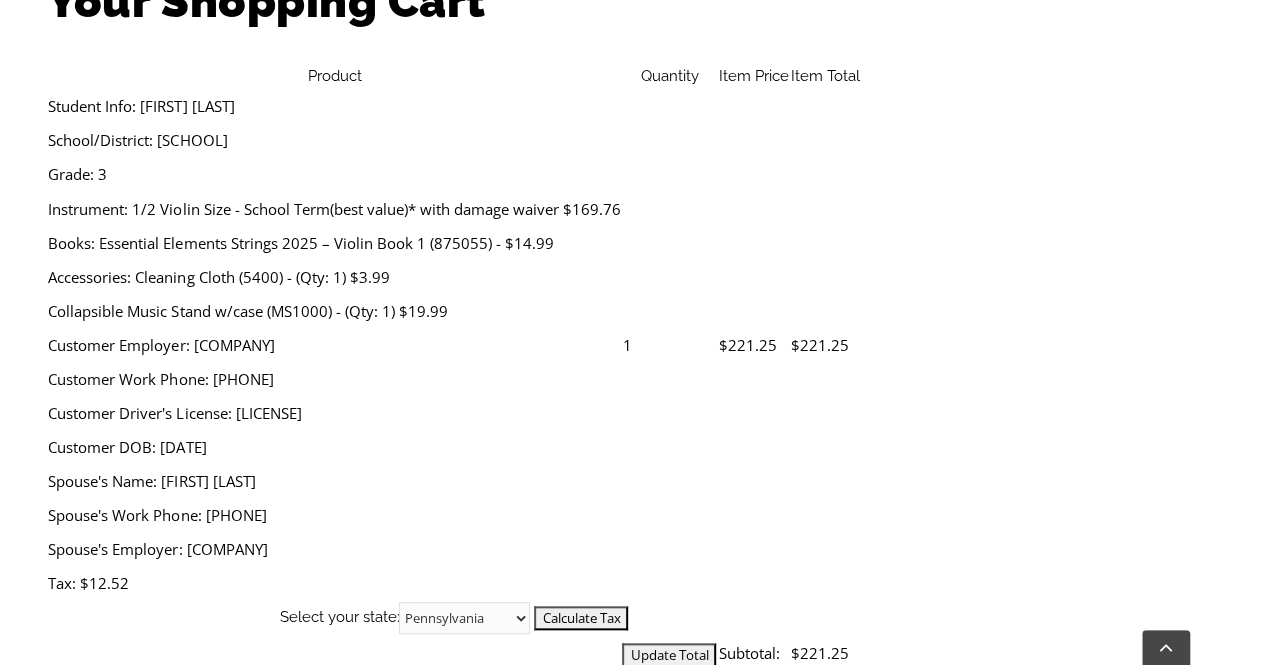 scroll, scrollTop: 800, scrollLeft: 0, axis: vertical 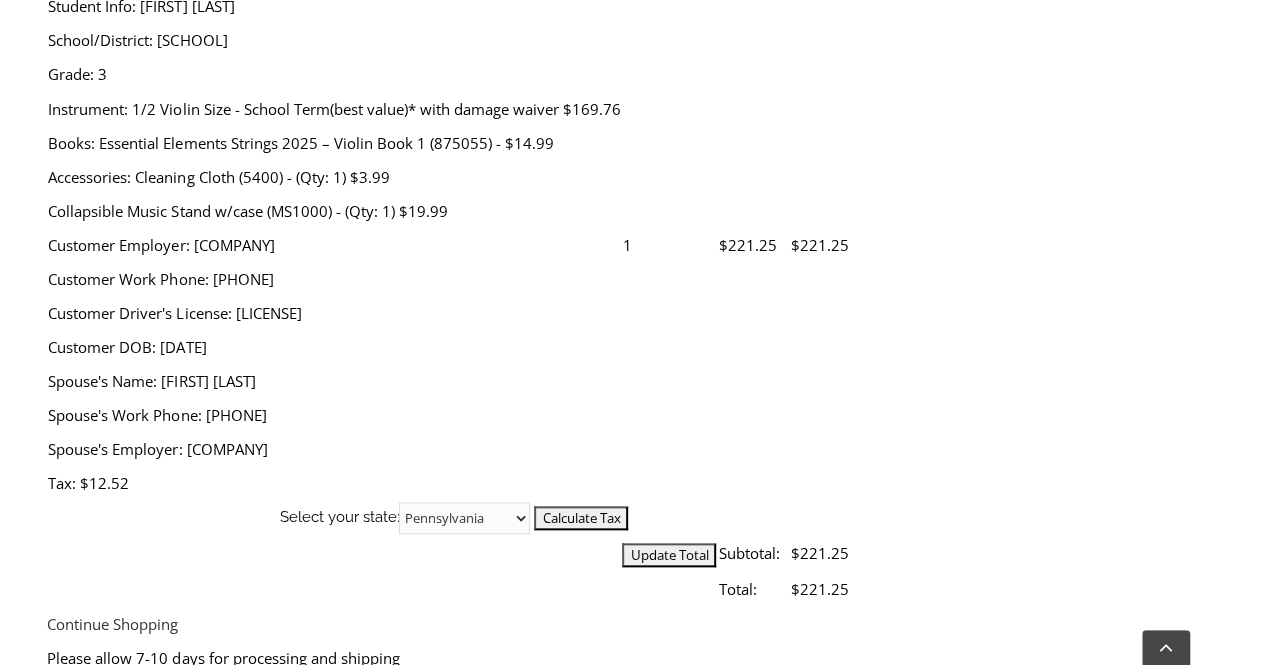 click on "I Agree, proceed to Checkout" at bounding box center [141, 694] 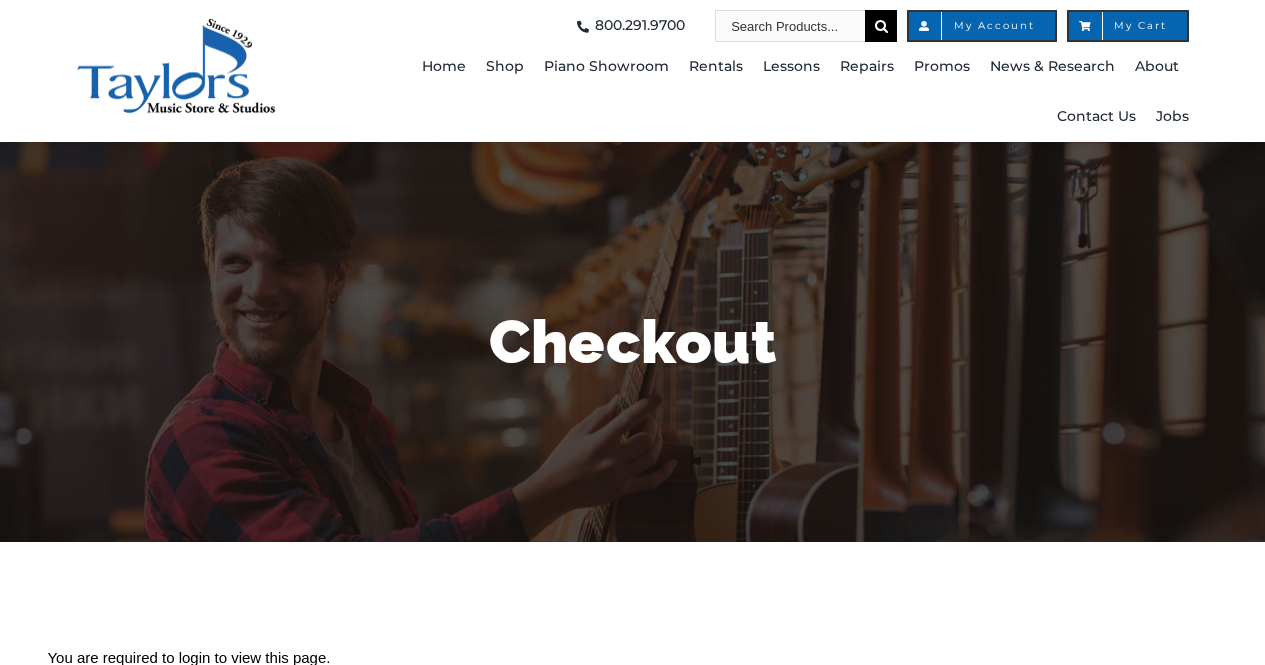 scroll, scrollTop: 0, scrollLeft: 0, axis: both 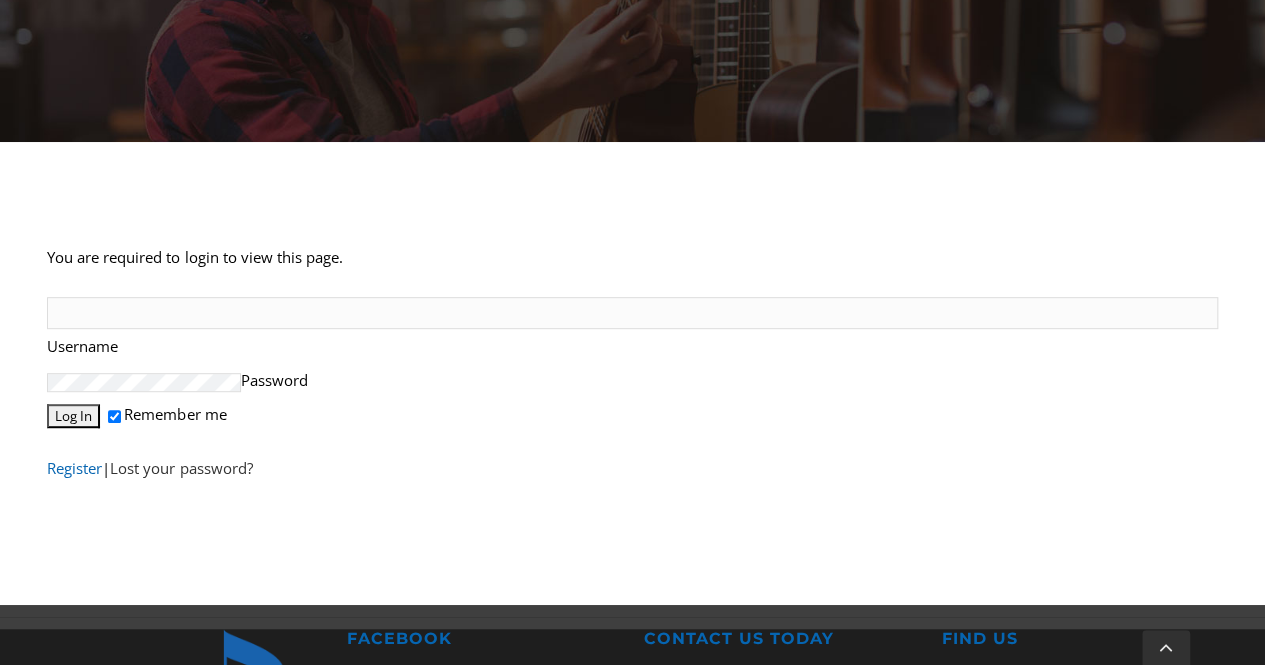 click on "Register" at bounding box center (74, 468) 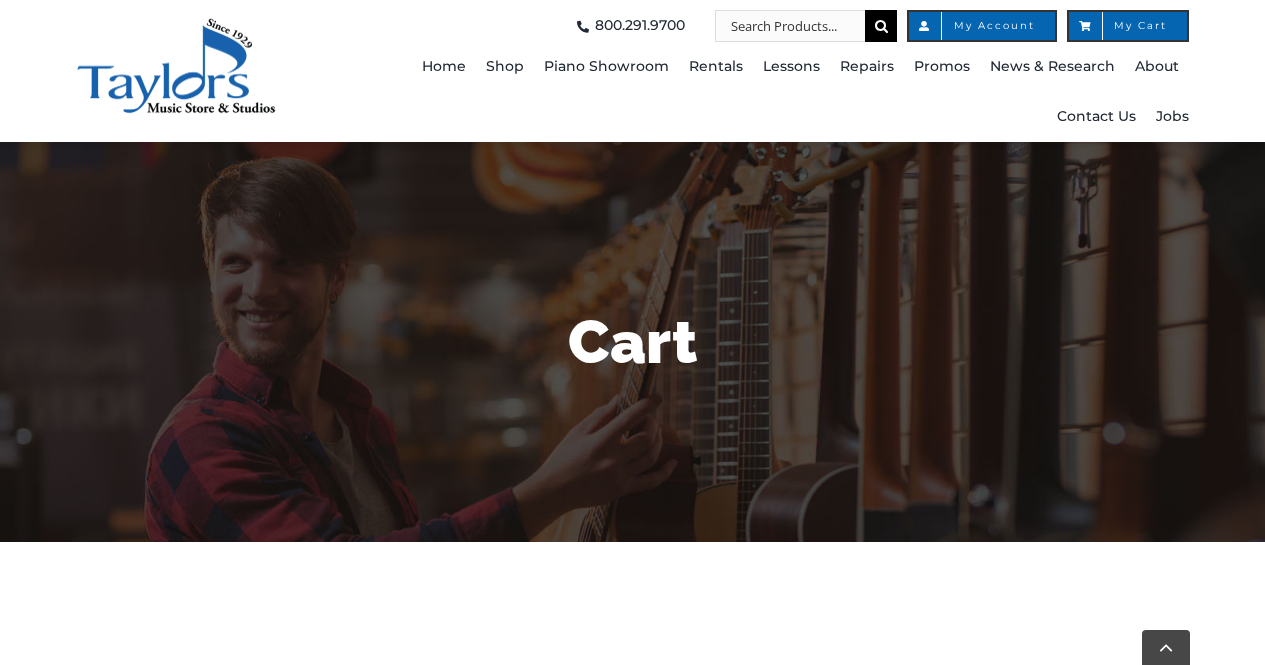 select on "PA" 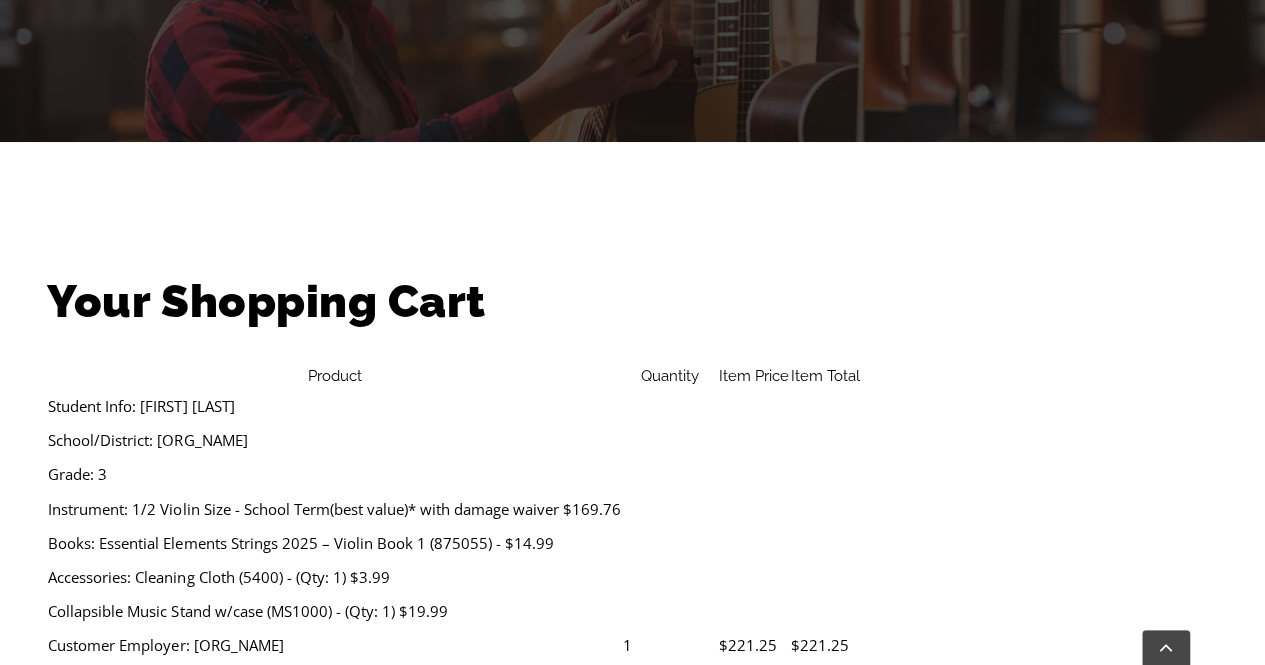 scroll, scrollTop: 0, scrollLeft: 0, axis: both 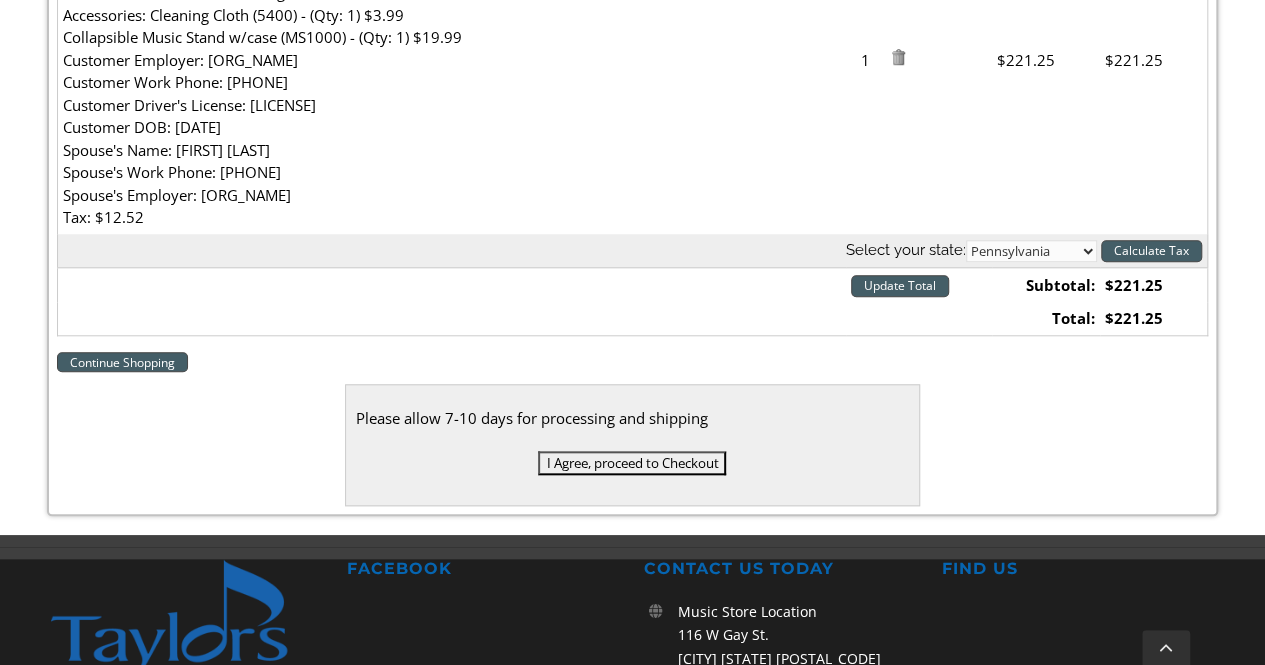 click on "I Agree, proceed to Checkout" at bounding box center (632, 463) 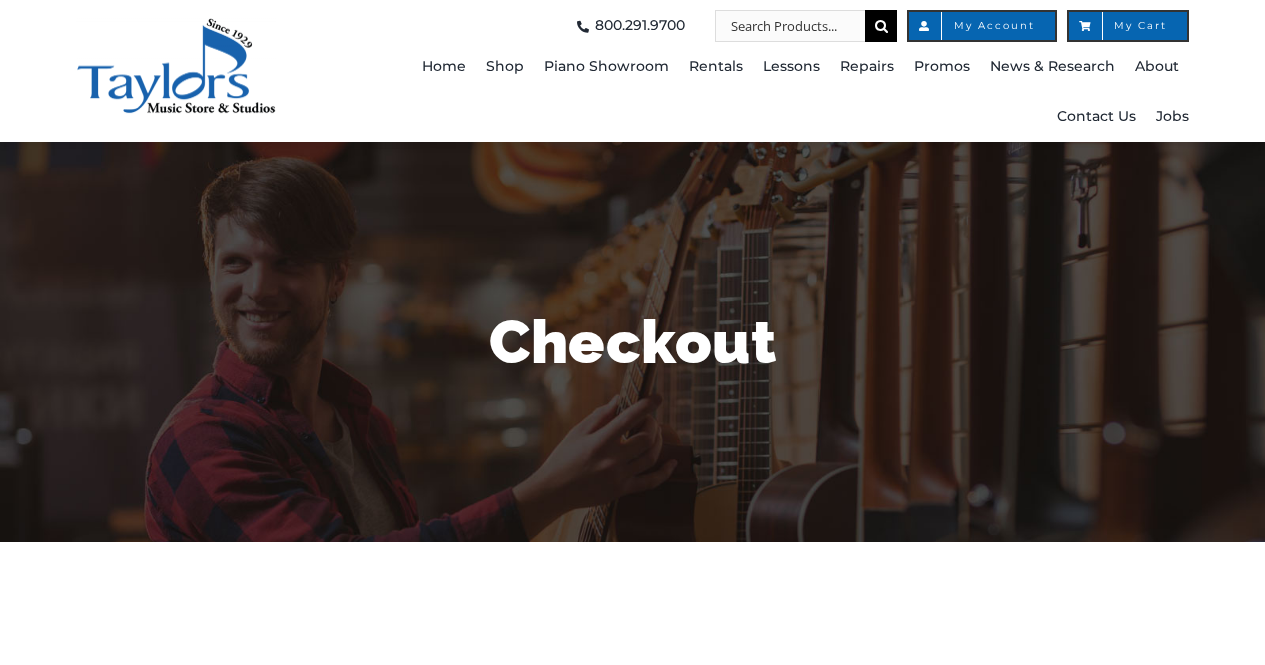 select 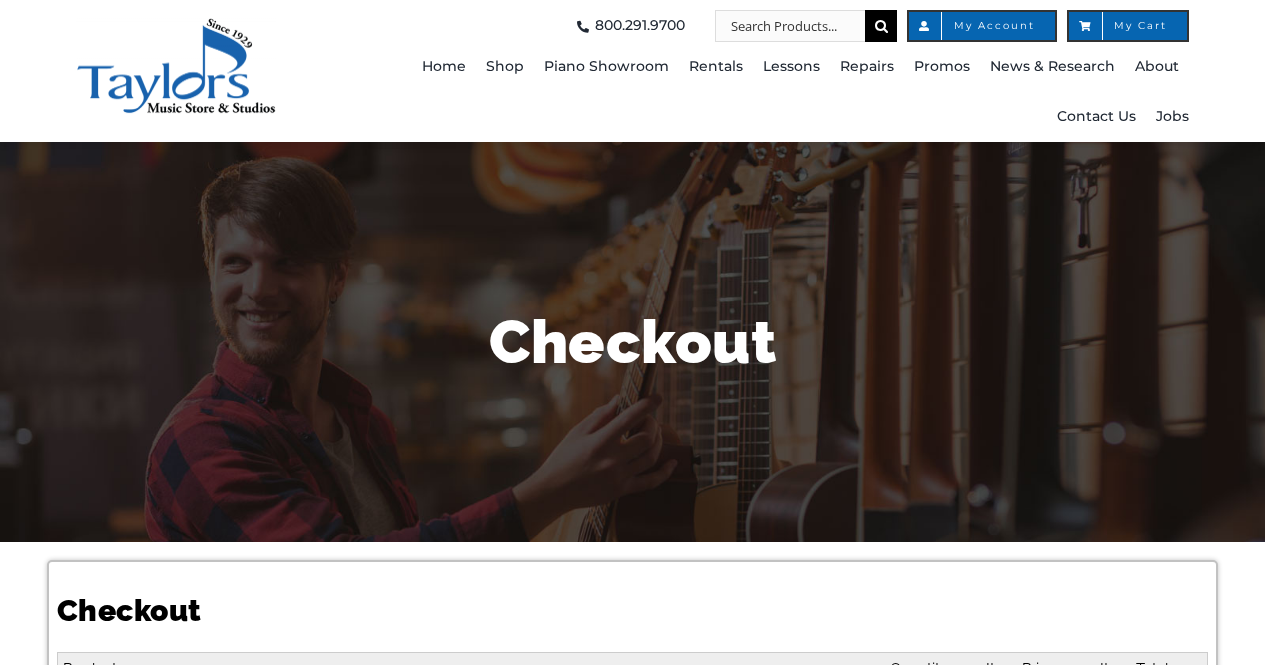select 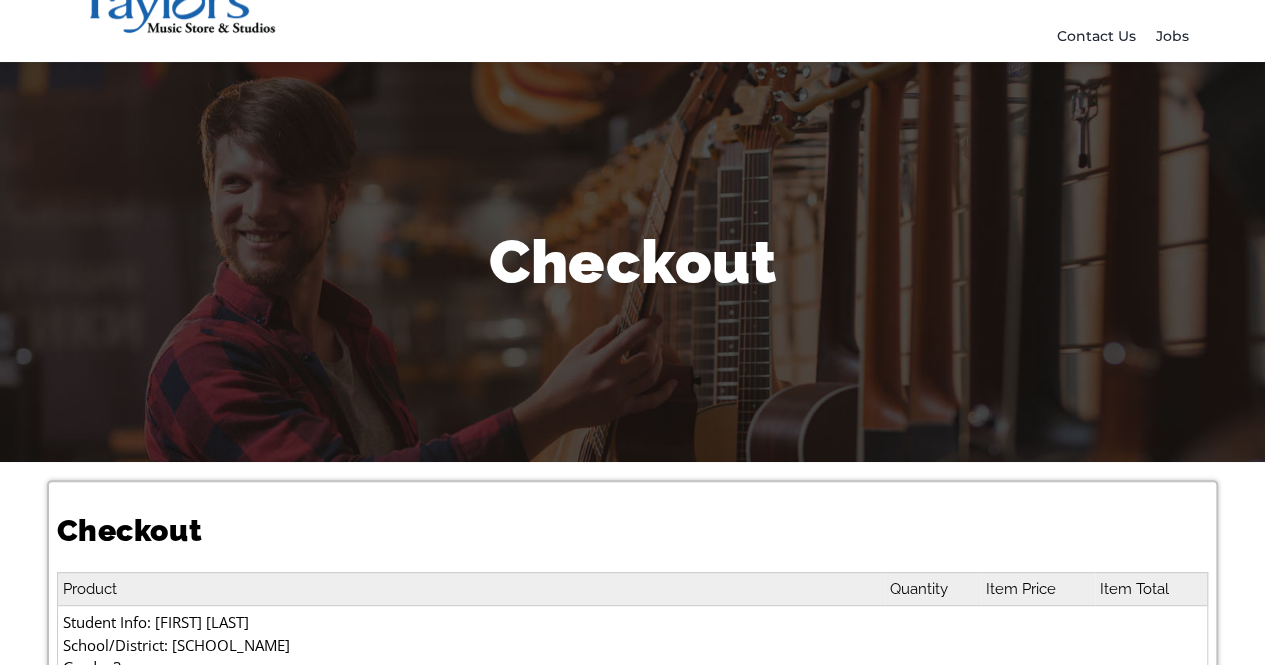 scroll, scrollTop: 0, scrollLeft: 0, axis: both 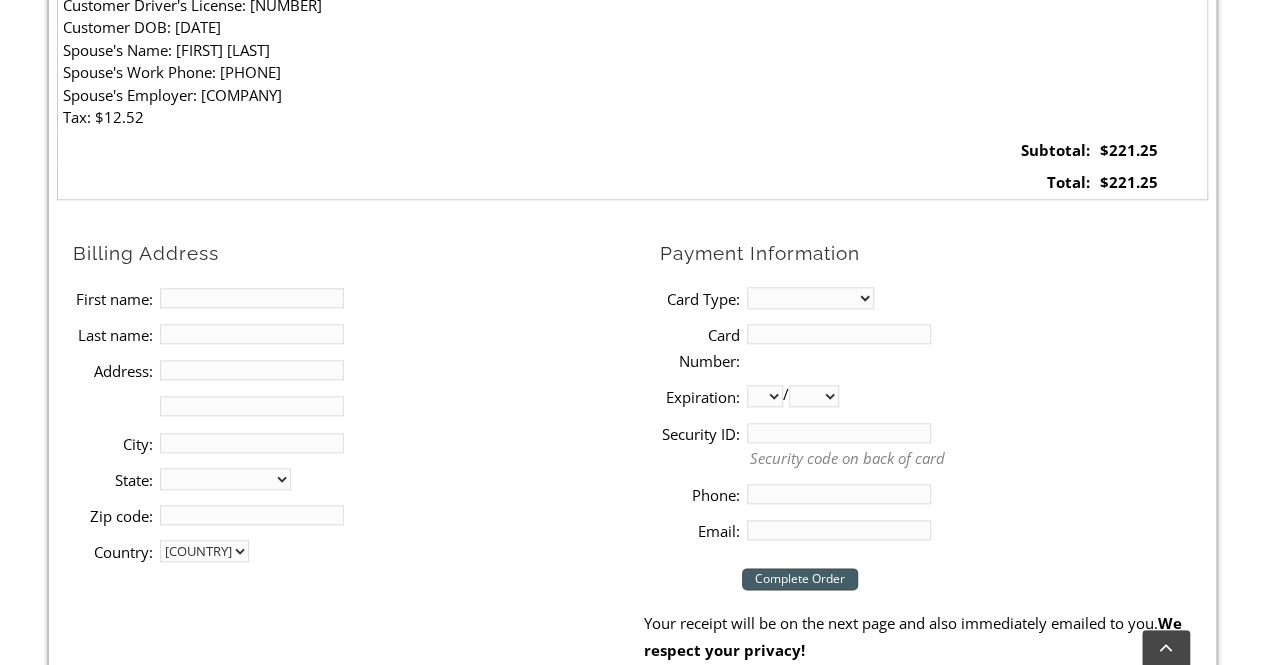 click on "First name:" at bounding box center [252, 298] 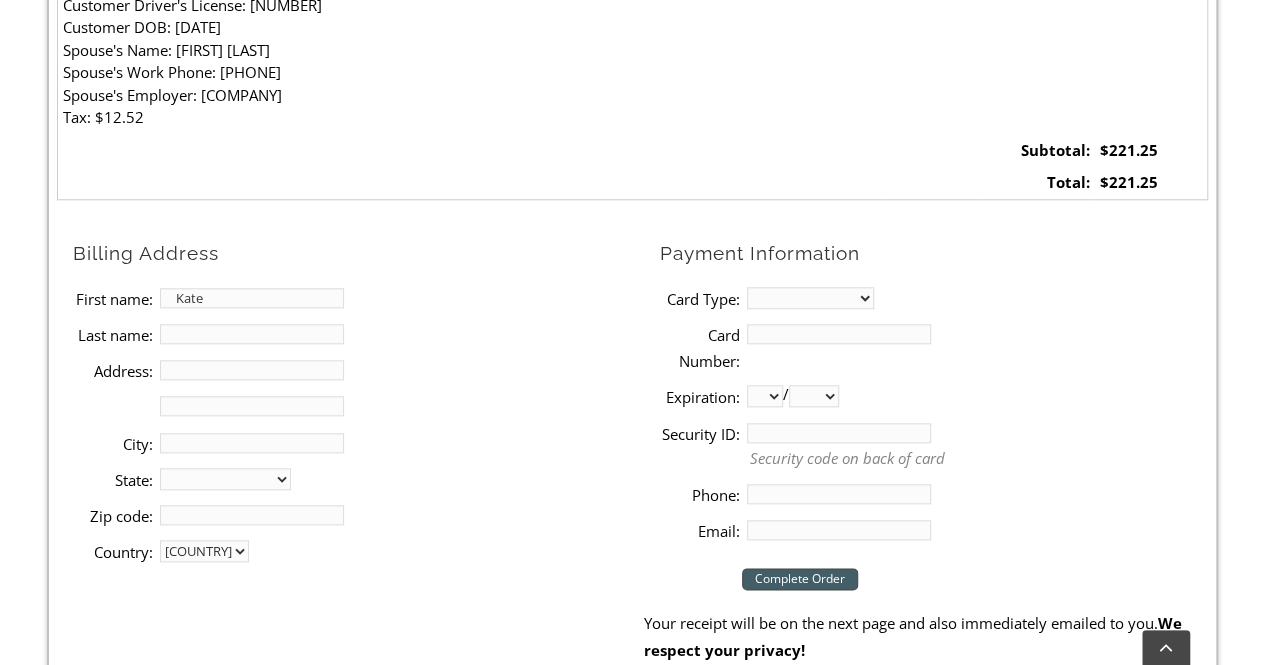 type on "Kate" 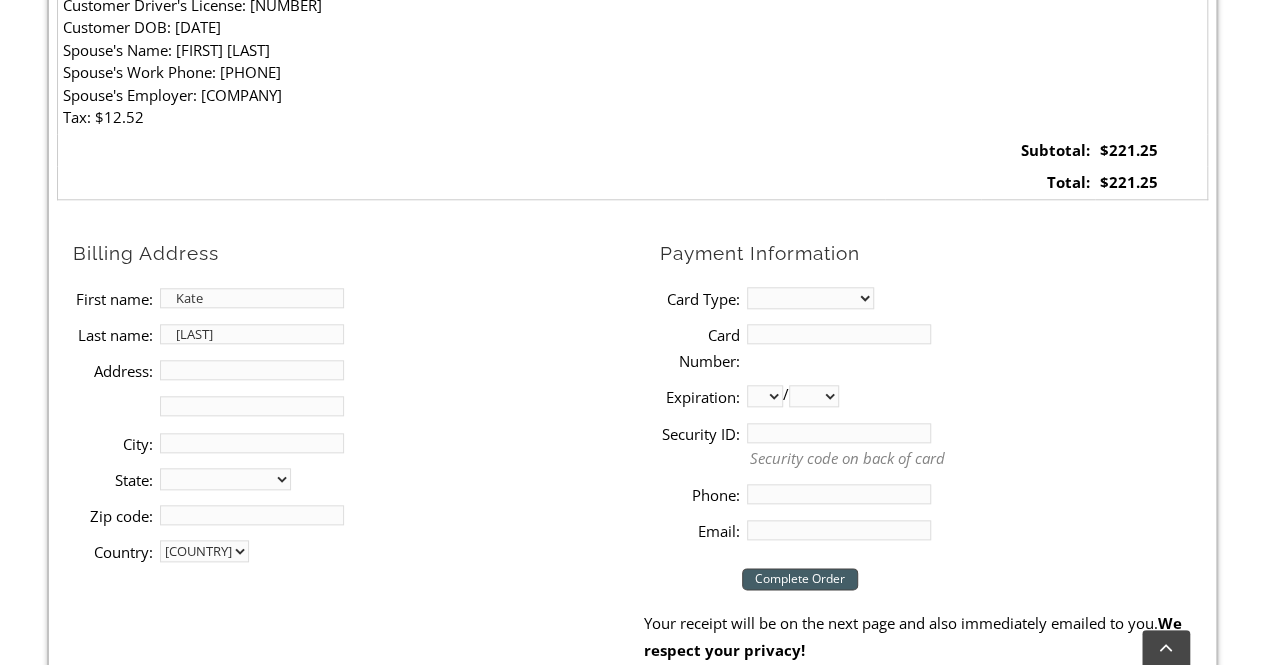 type on "[LAST]" 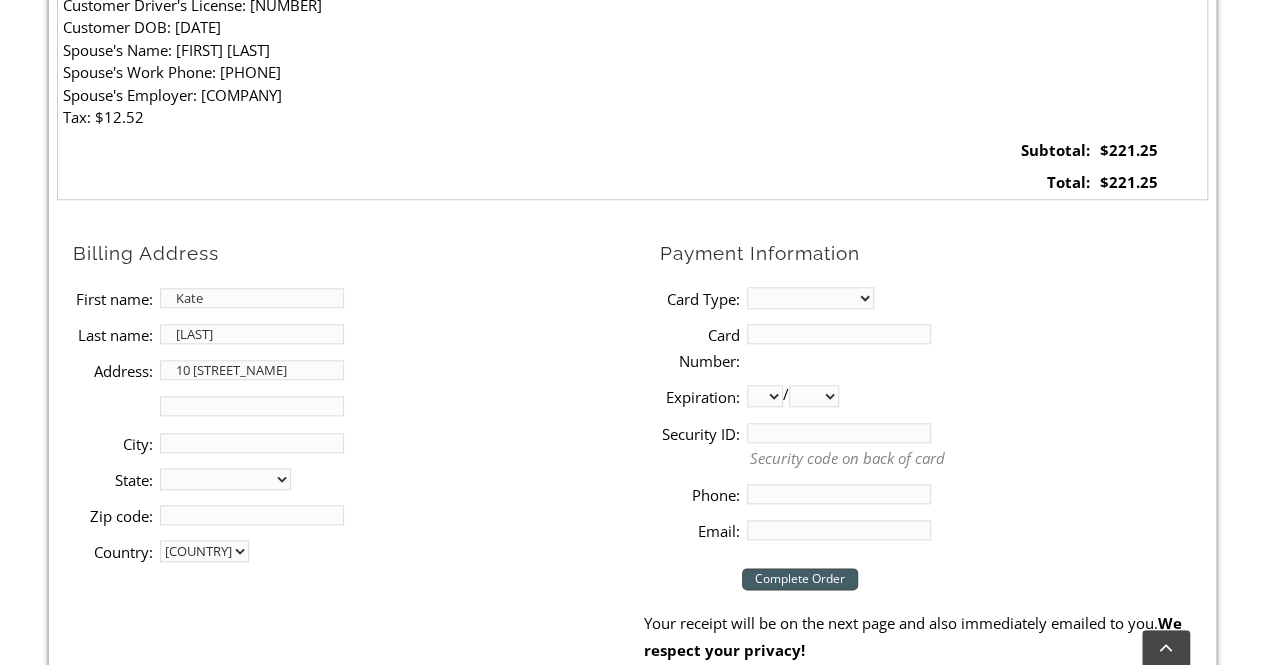 click on "10 [STREET_NAME]" at bounding box center (252, 370) 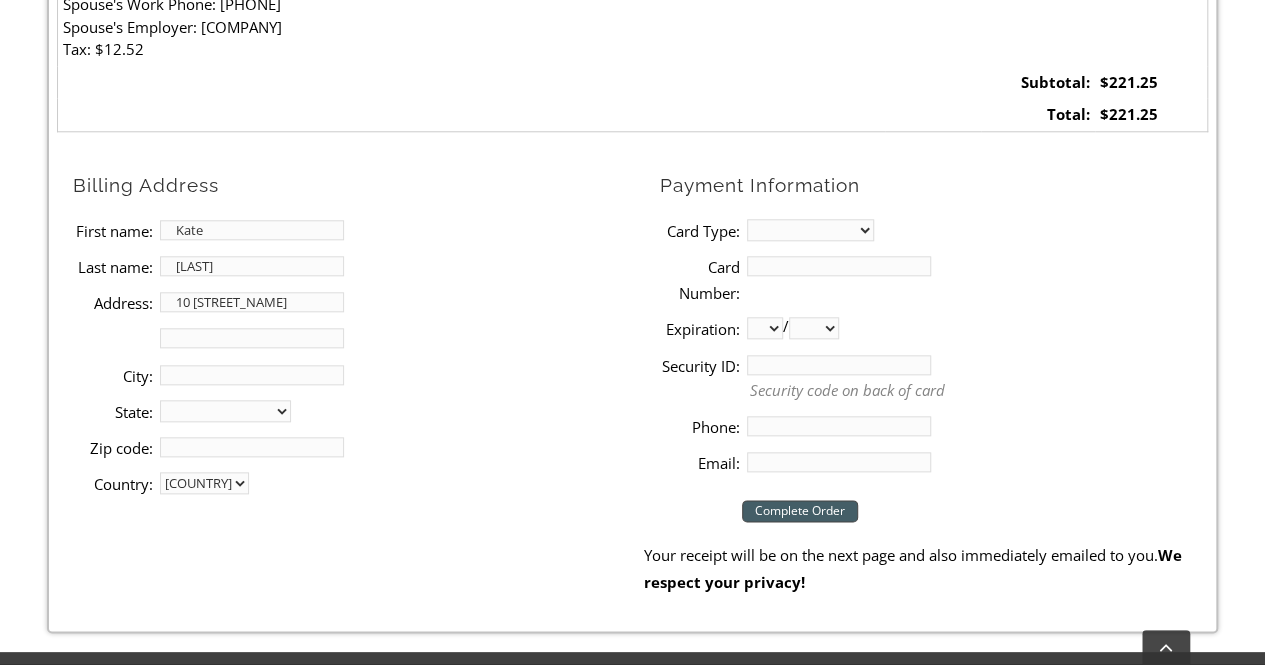 scroll, scrollTop: 1000, scrollLeft: 0, axis: vertical 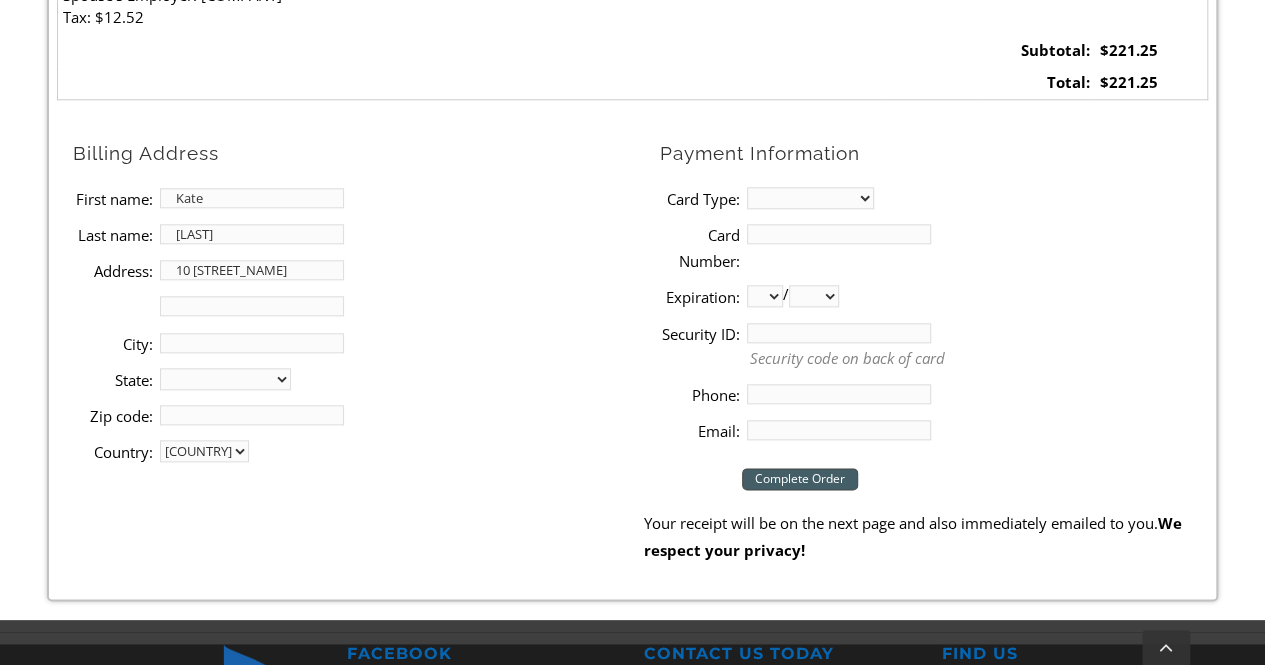 type on "10 [STREET_NAME]" 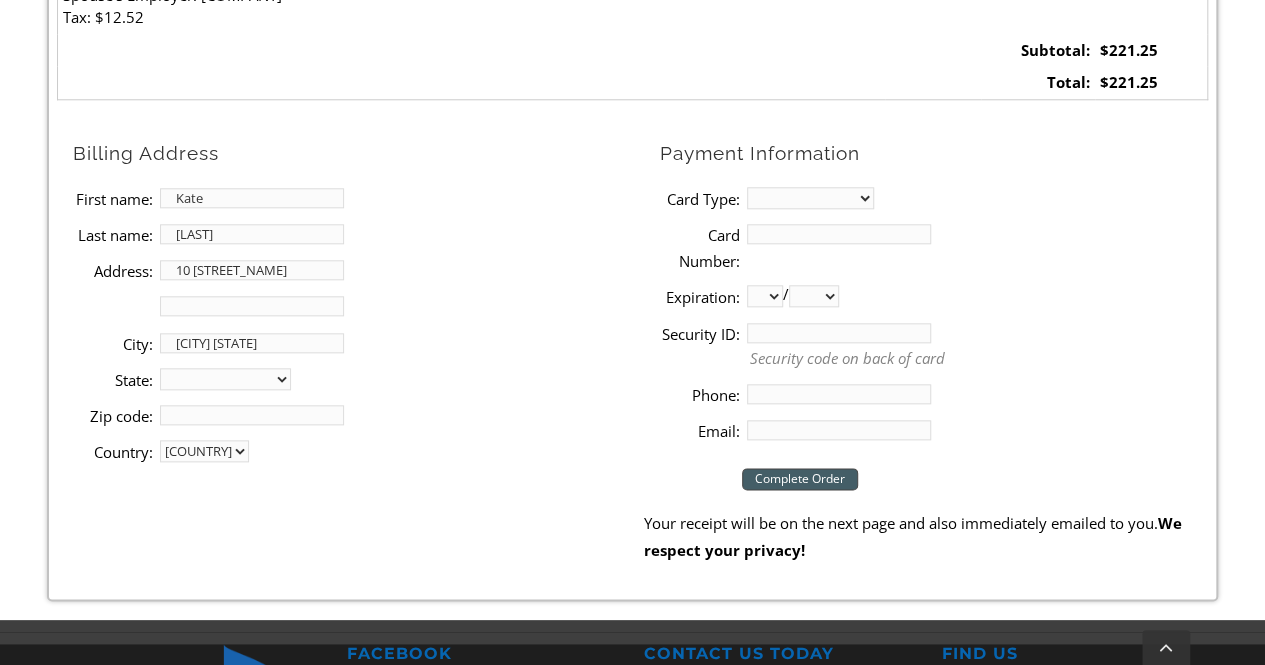 type on "[CITY] [STATE]" 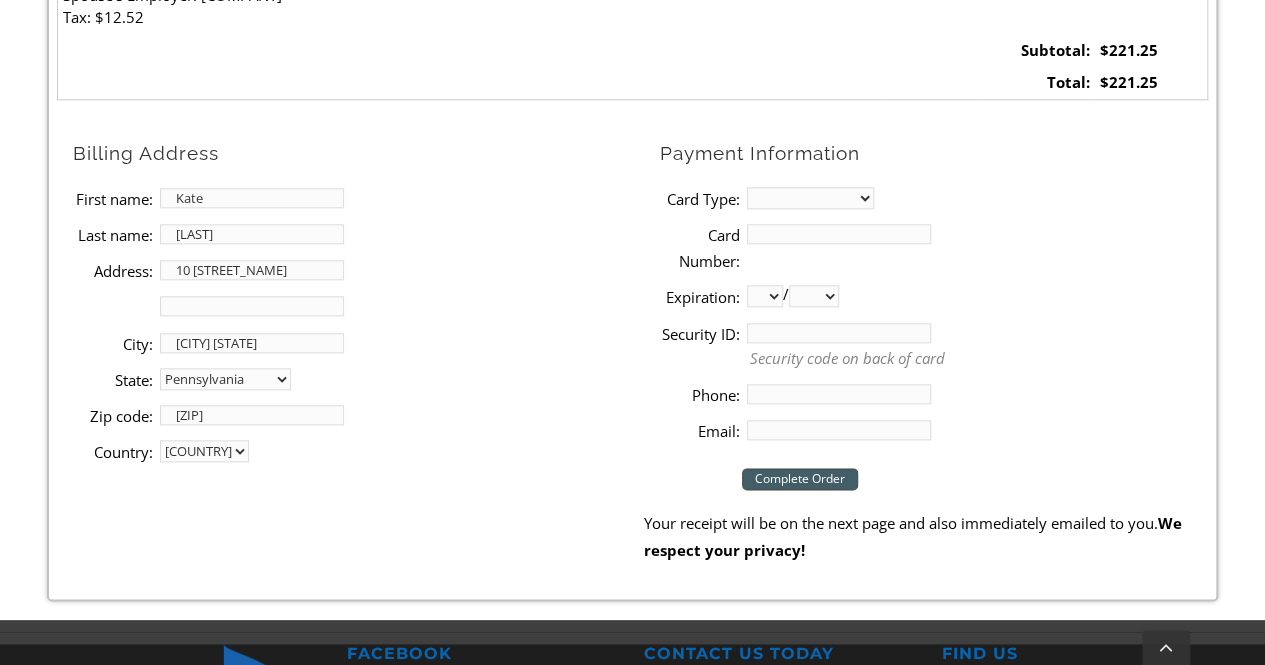 type on "[ZIP]" 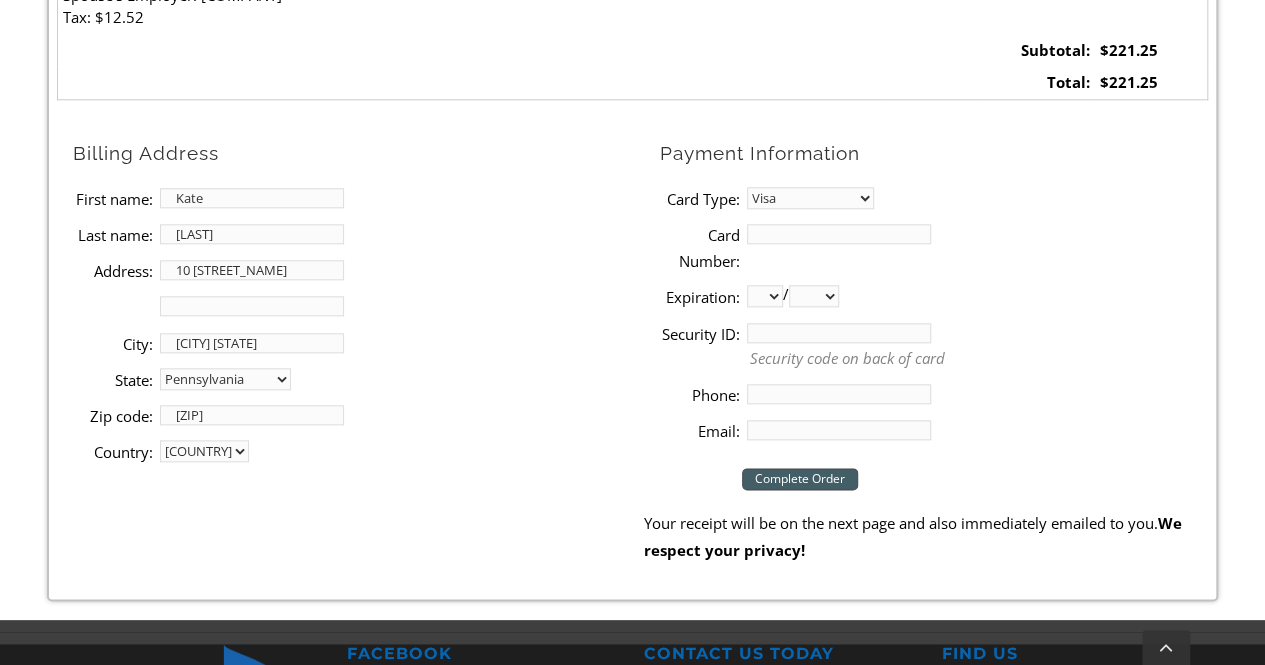 click on "Card Number:" at bounding box center (839, 234) 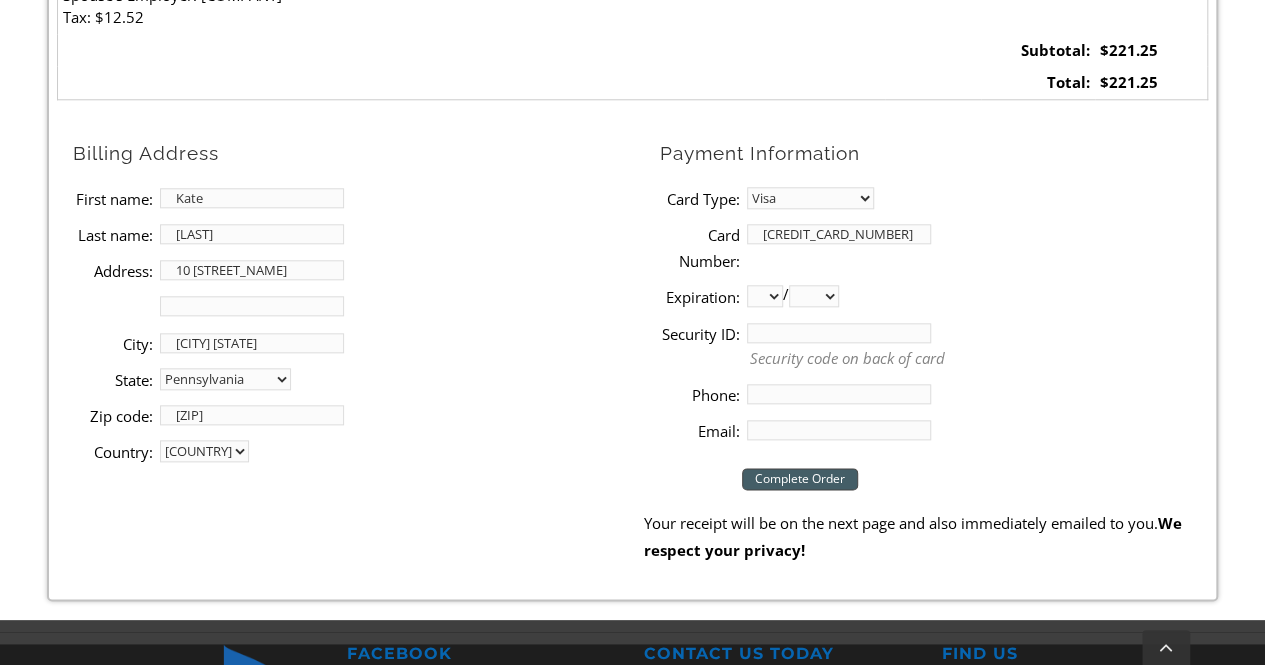 type on "[CREDIT_CARD_NUMBER]" 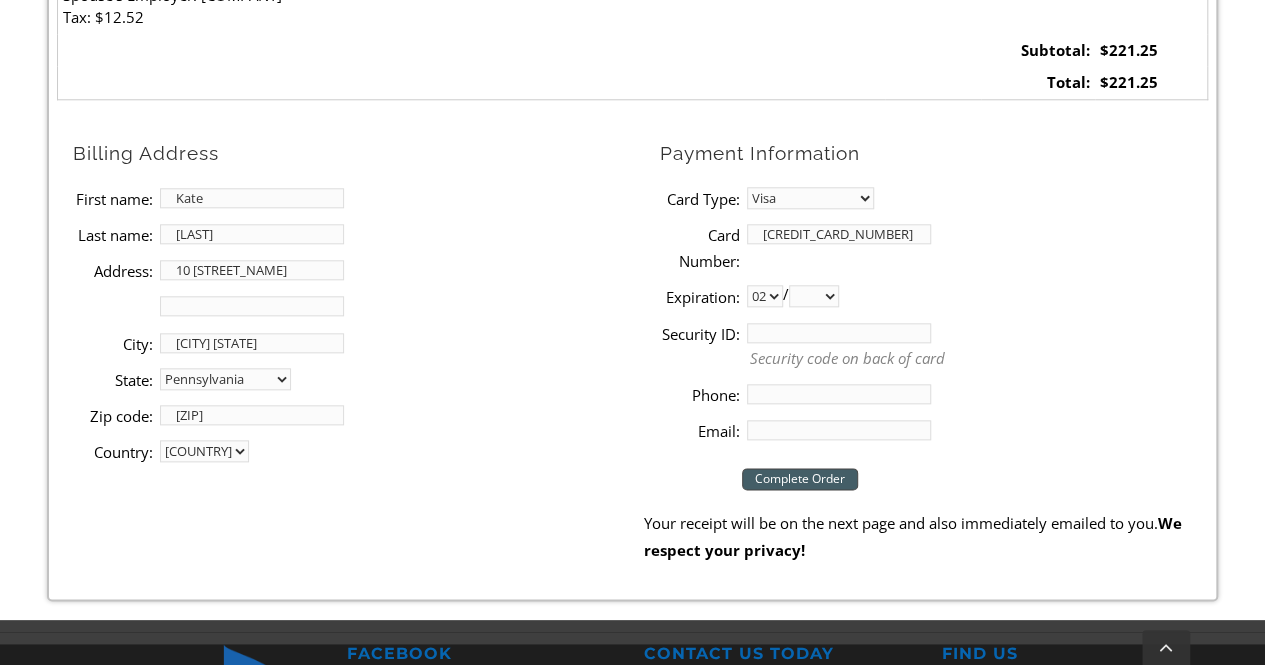 click on "2025
2026
2027
2028
2029
2030
2031
2032
2033
2034
2035
2036
2037" at bounding box center (814, 296) 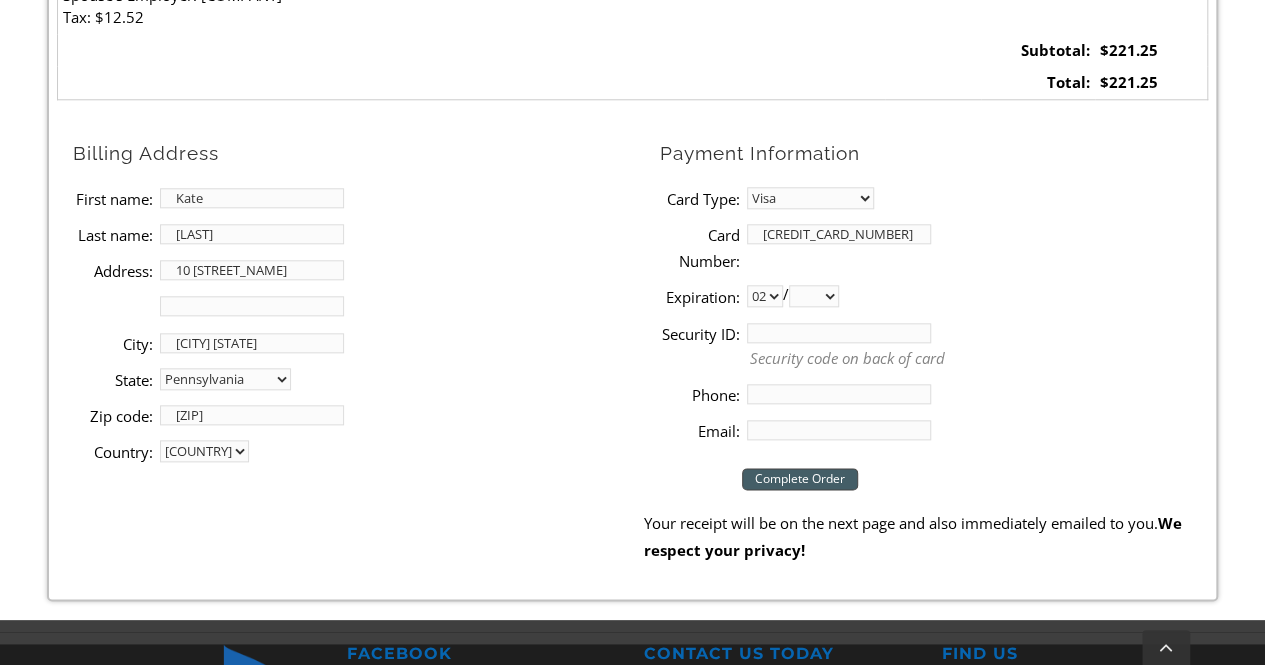 select on "2026" 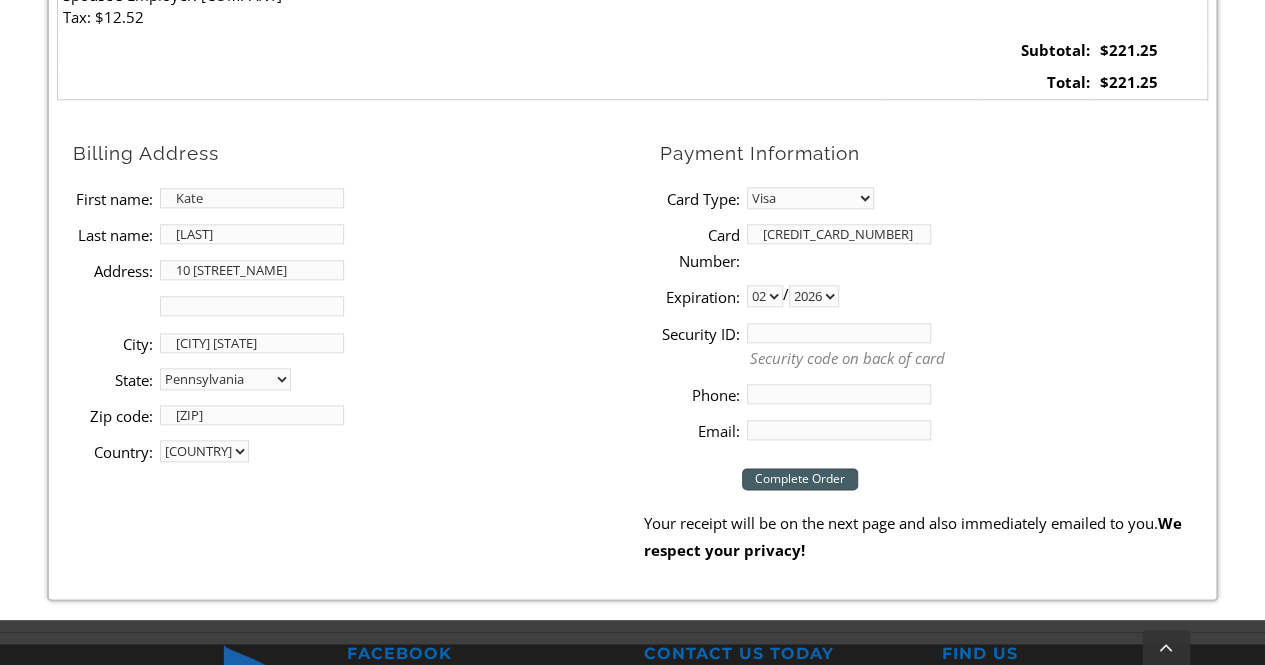 click on "Security ID:" at bounding box center [839, 333] 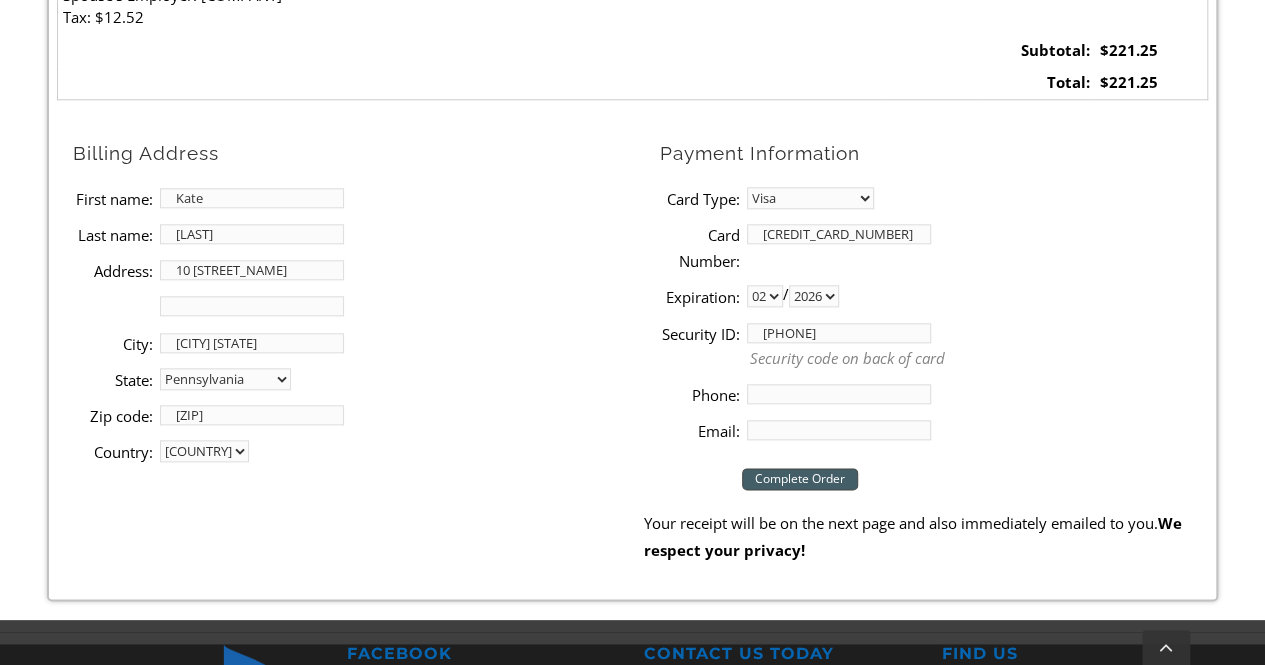 scroll, scrollTop: 1100, scrollLeft: 0, axis: vertical 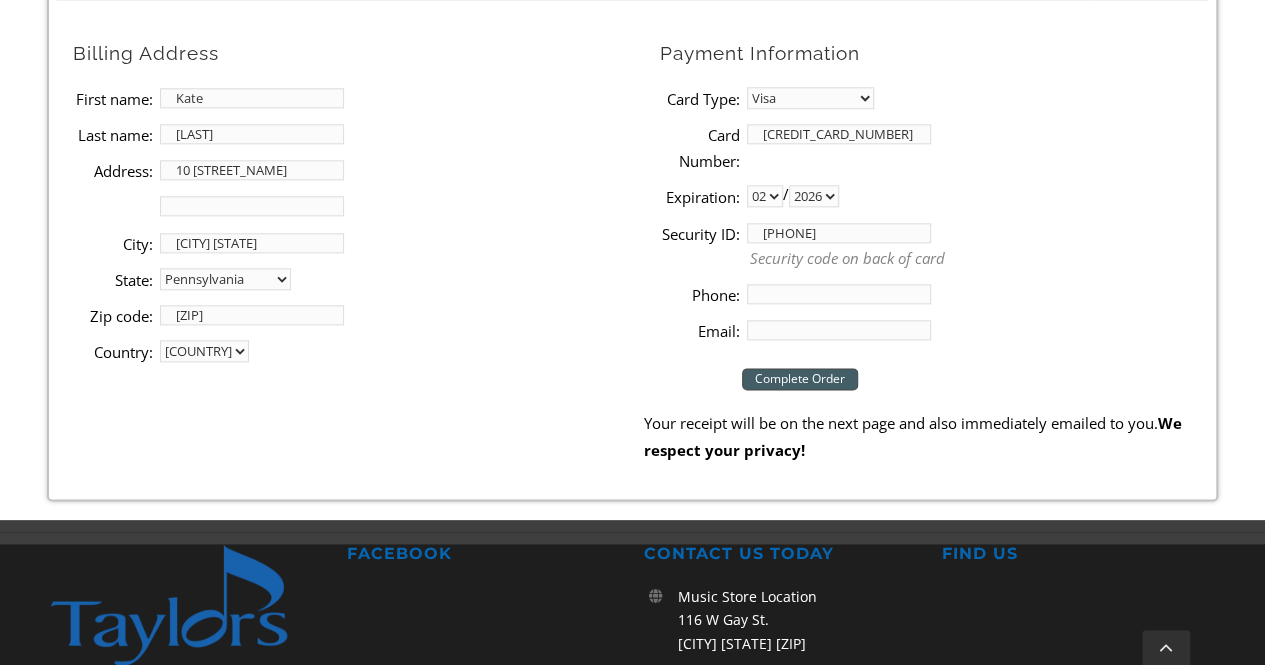 type on "[PHONE]" 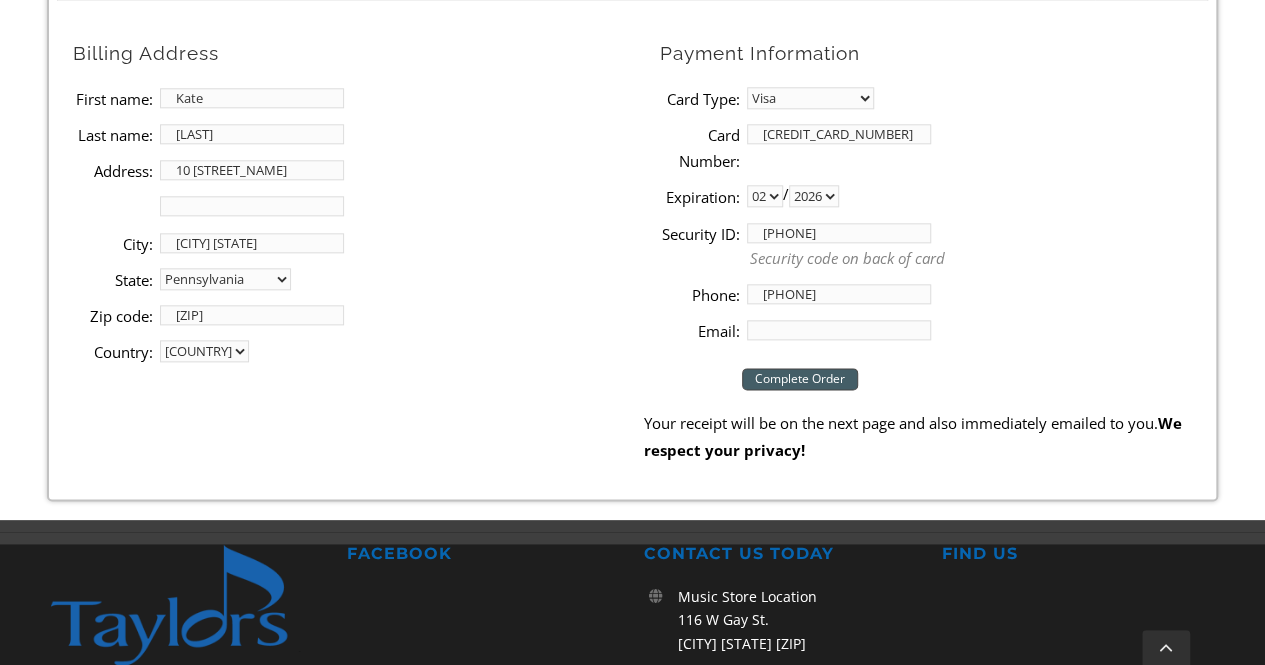 type on "[PHONE]" 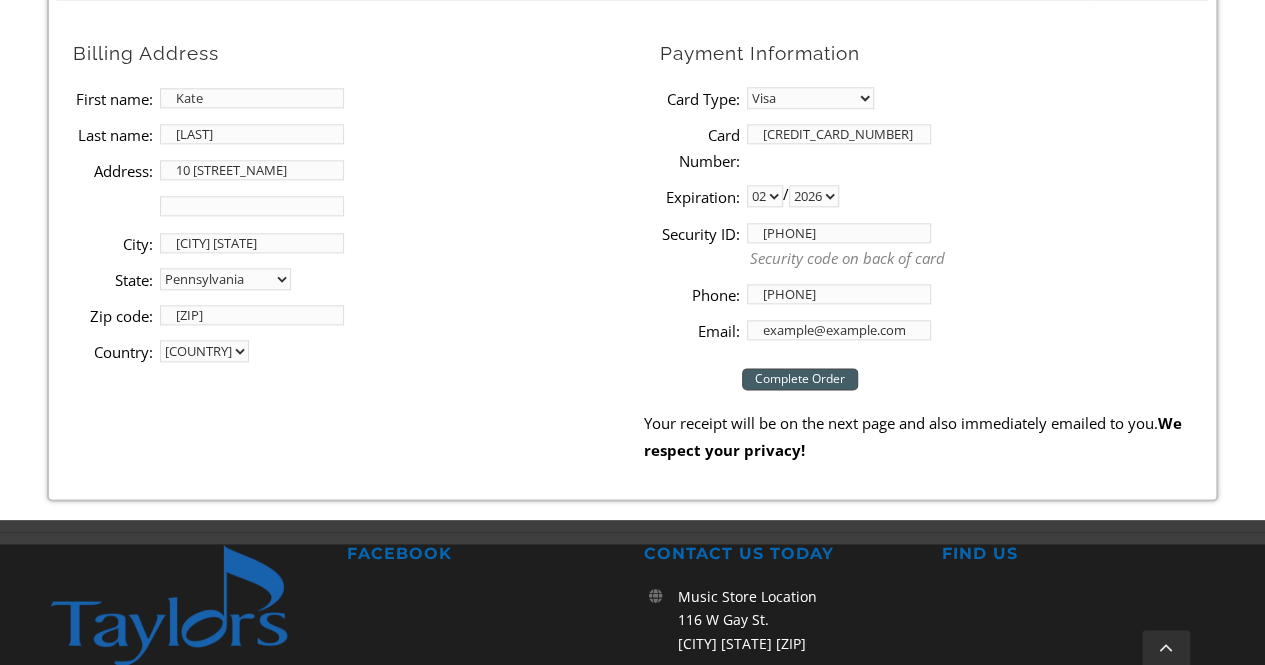scroll, scrollTop: 0, scrollLeft: 20, axis: horizontal 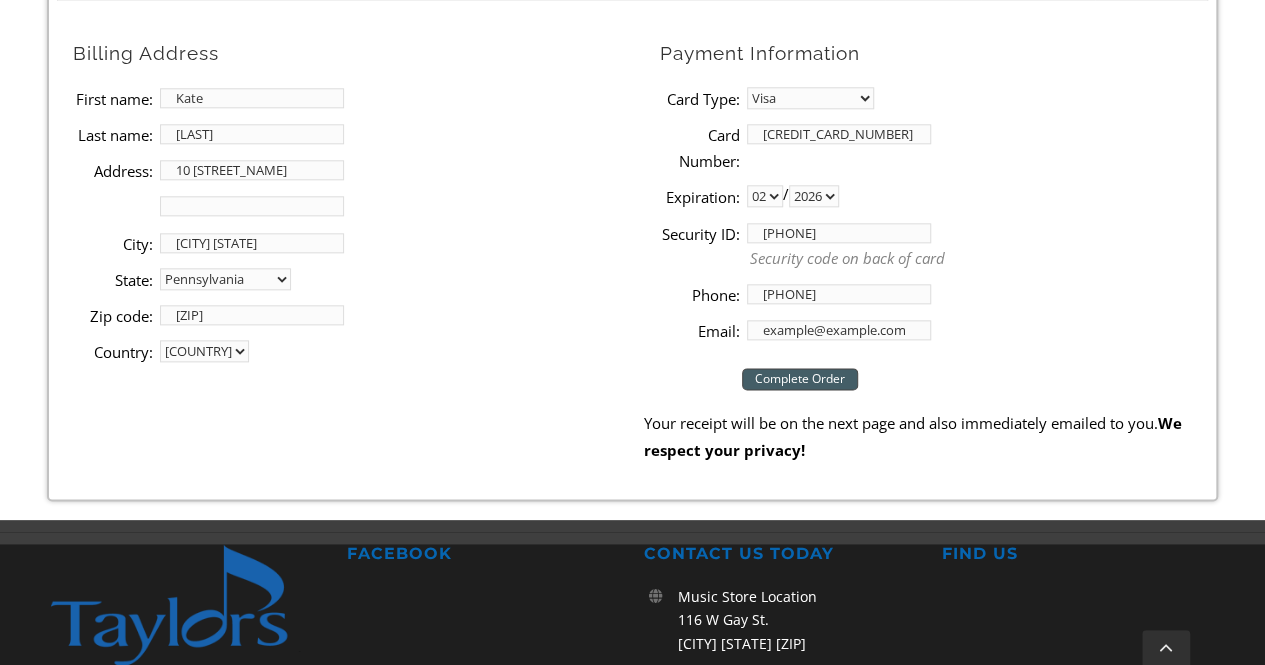 type on "example@example.com" 